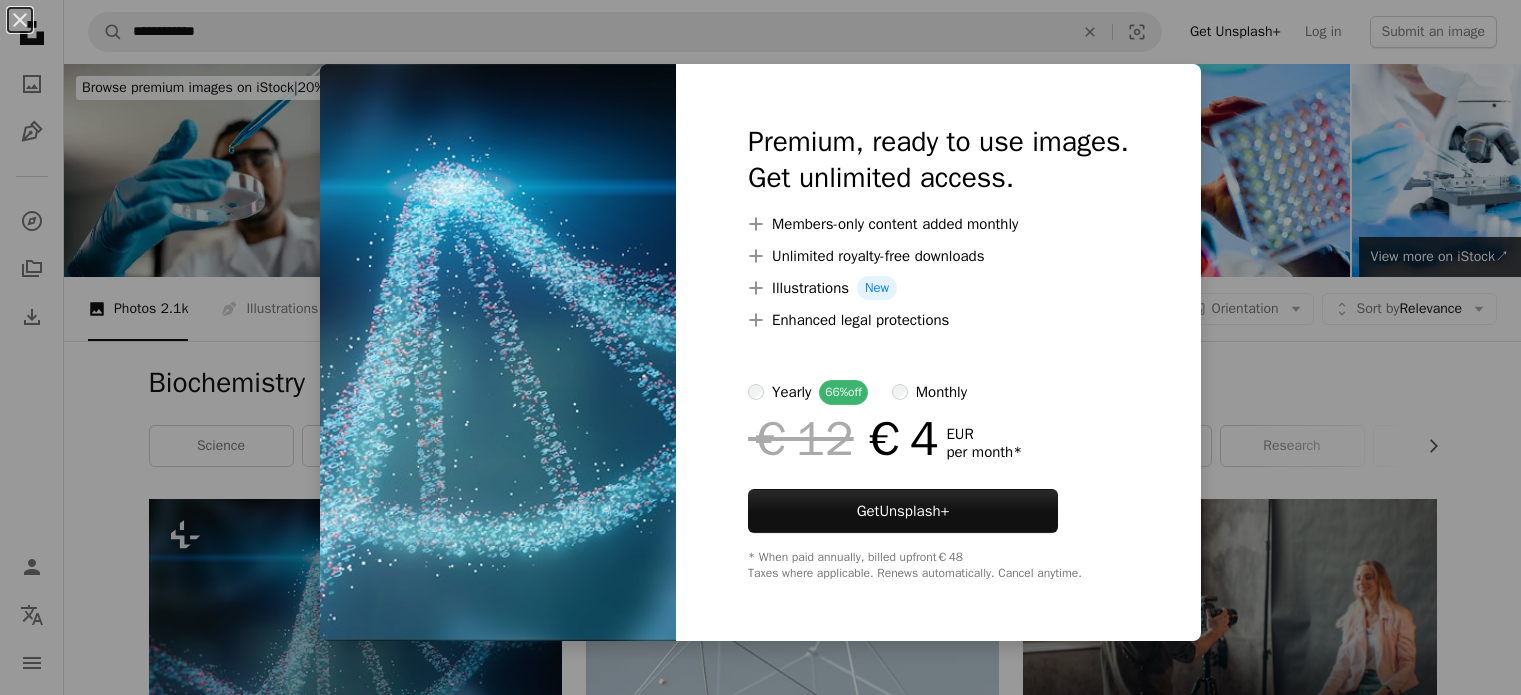 scroll, scrollTop: 244, scrollLeft: 0, axis: vertical 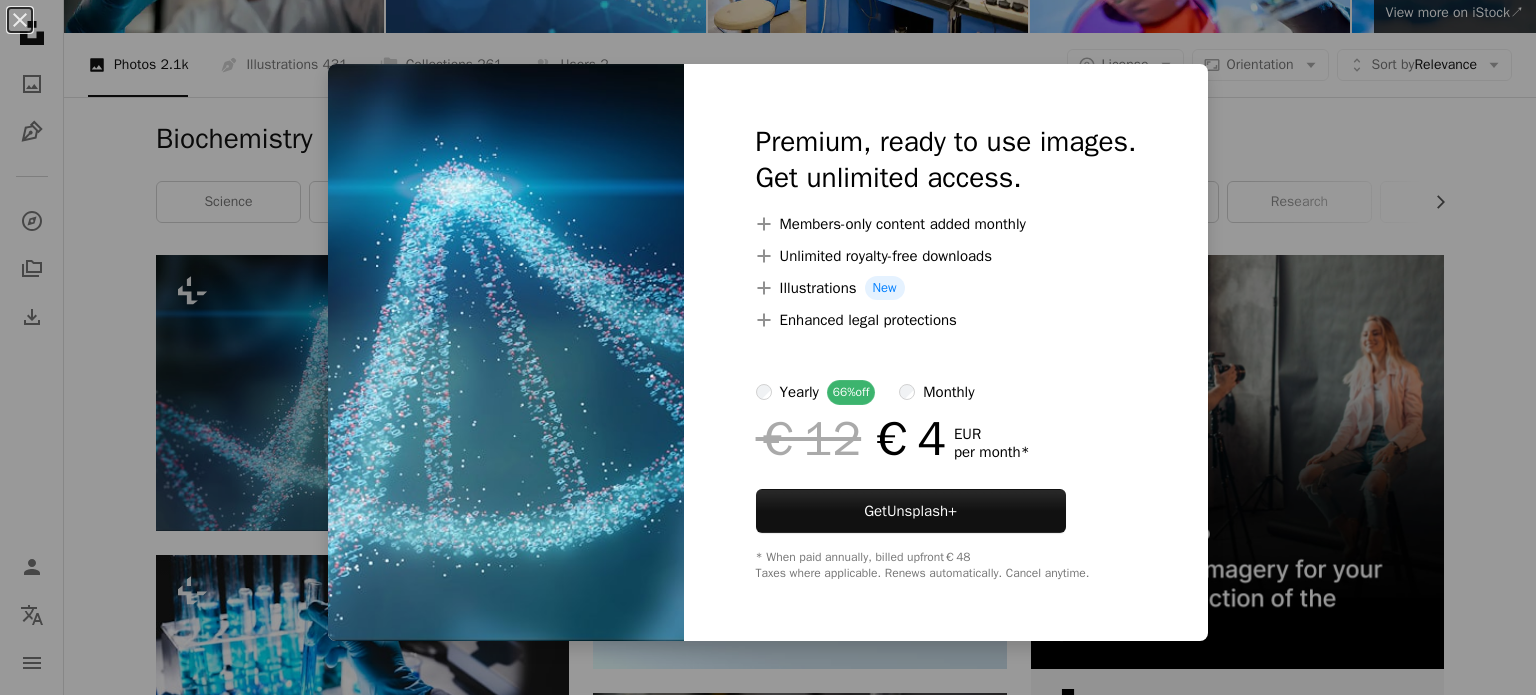 click on "Premium, ready to use images. Get unlimited access. A plus sign Members-only content added monthly A plus sign Unlimited royalty-free downloads A plus sign Illustrations  New A plus sign Enhanced legal protections yearly 66%  off monthly €12   €4 EUR per month * Get  Unsplash+ * When paid annually, billed upfront  €48 Taxes where applicable. Renews automatically. Cancel anytime." at bounding box center (946, 352) 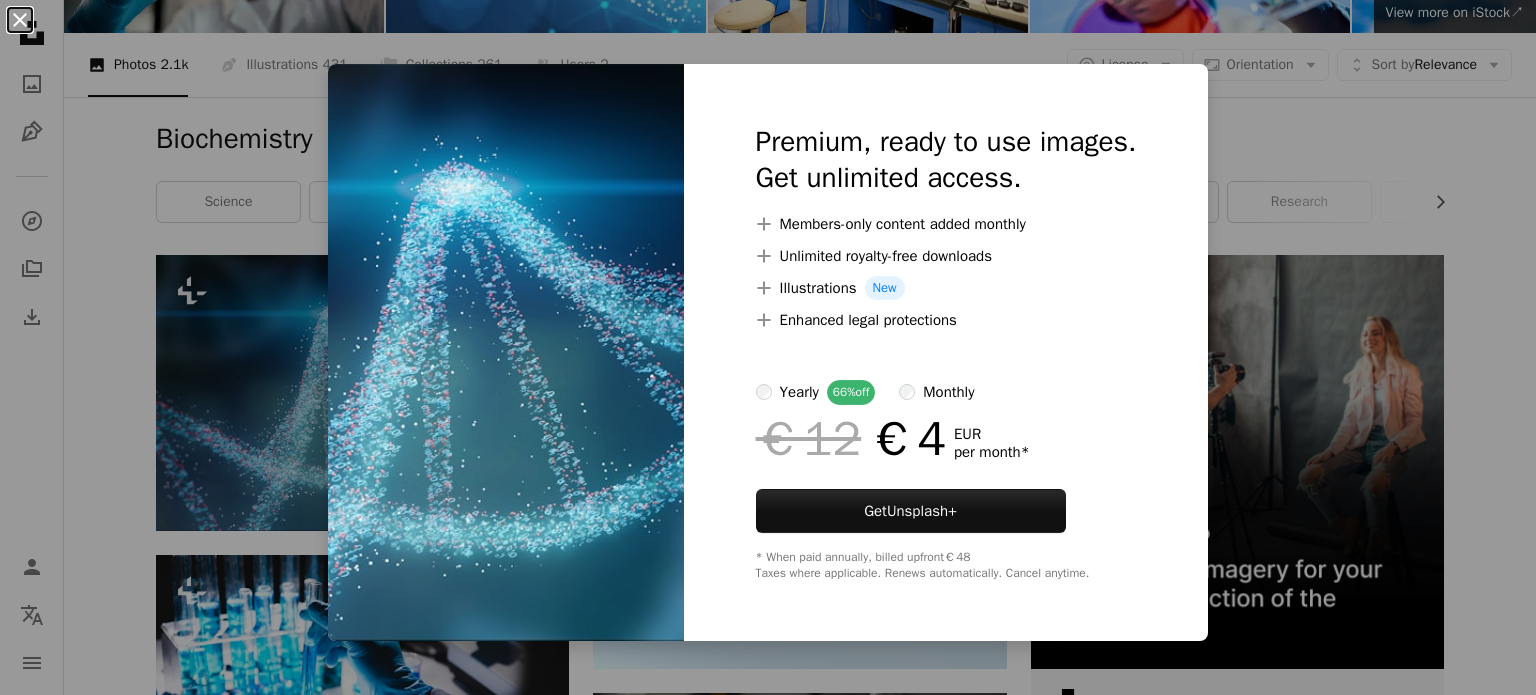click on "An X shape" at bounding box center [20, 20] 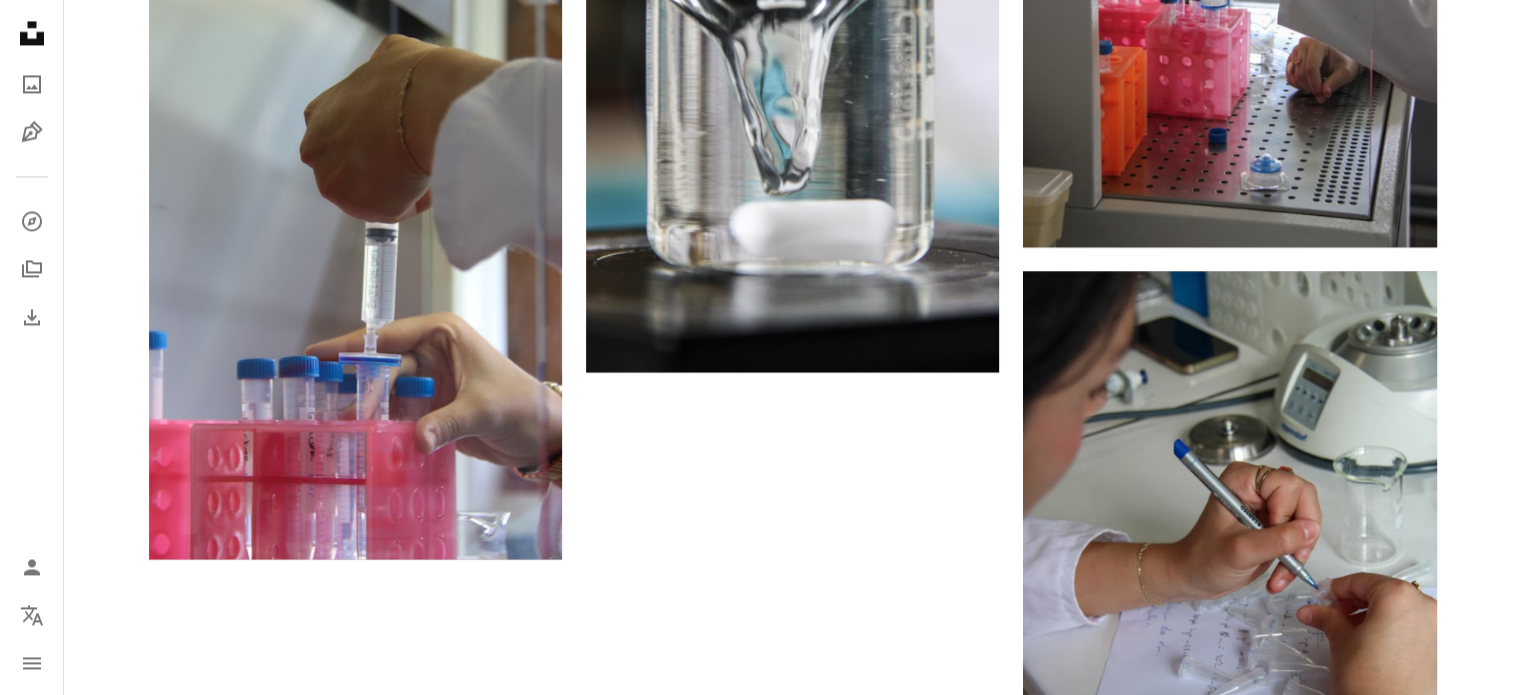 scroll, scrollTop: 3279, scrollLeft: 0, axis: vertical 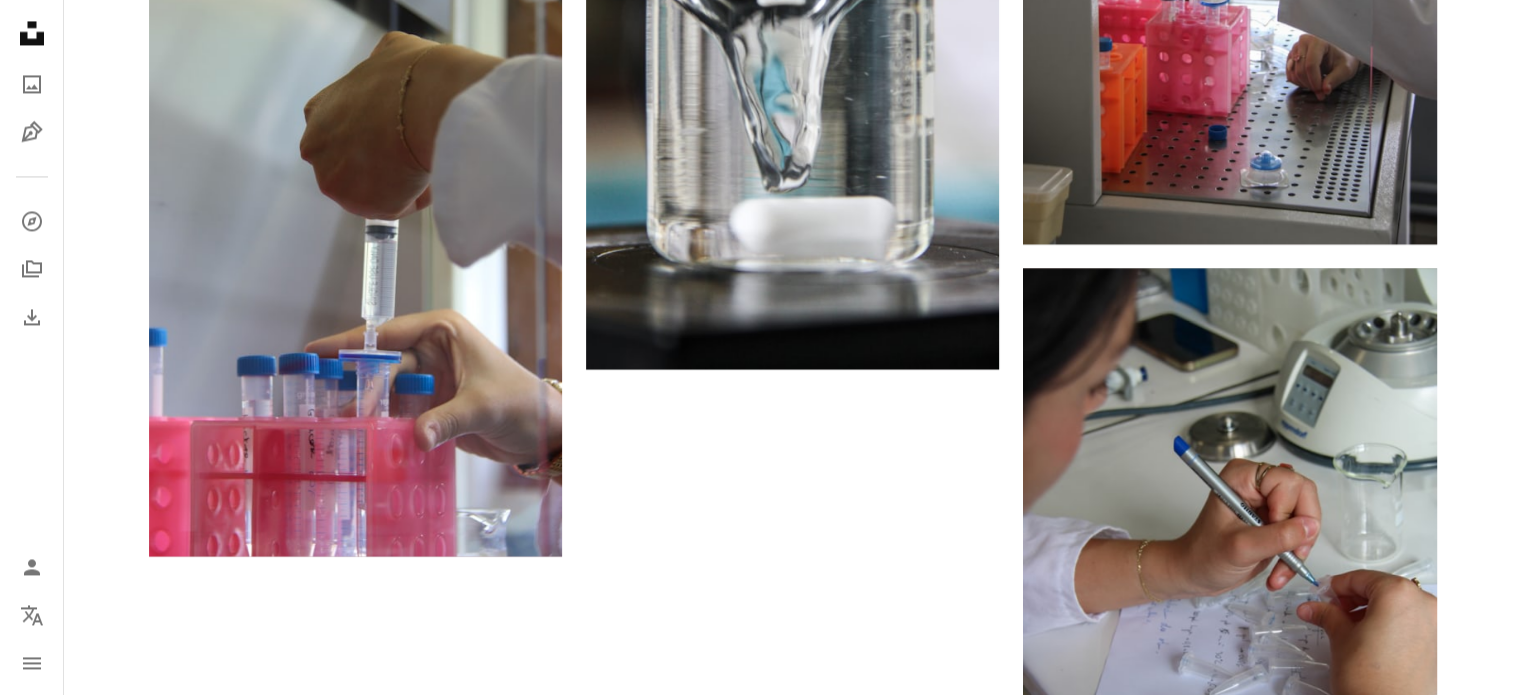 click on "Load more" at bounding box center [793, 968] 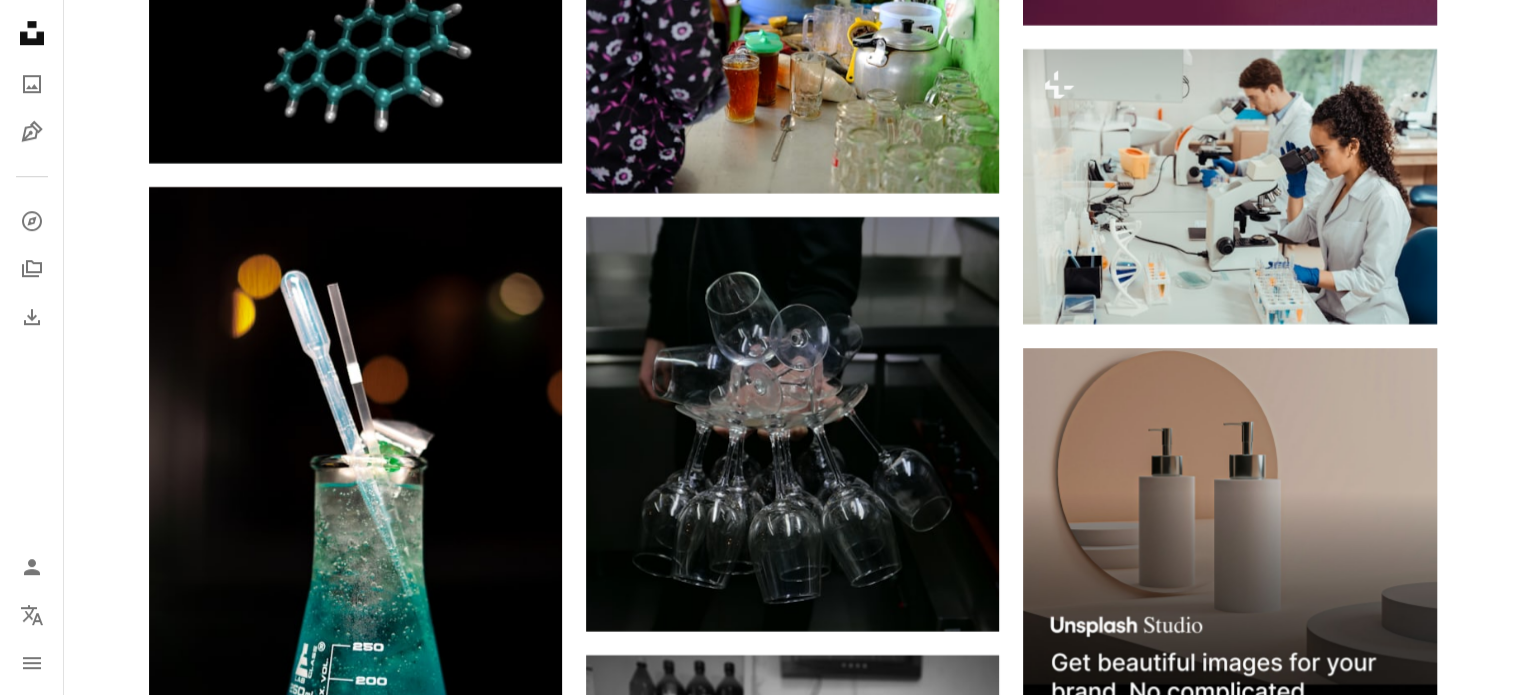 scroll, scrollTop: 9094, scrollLeft: 0, axis: vertical 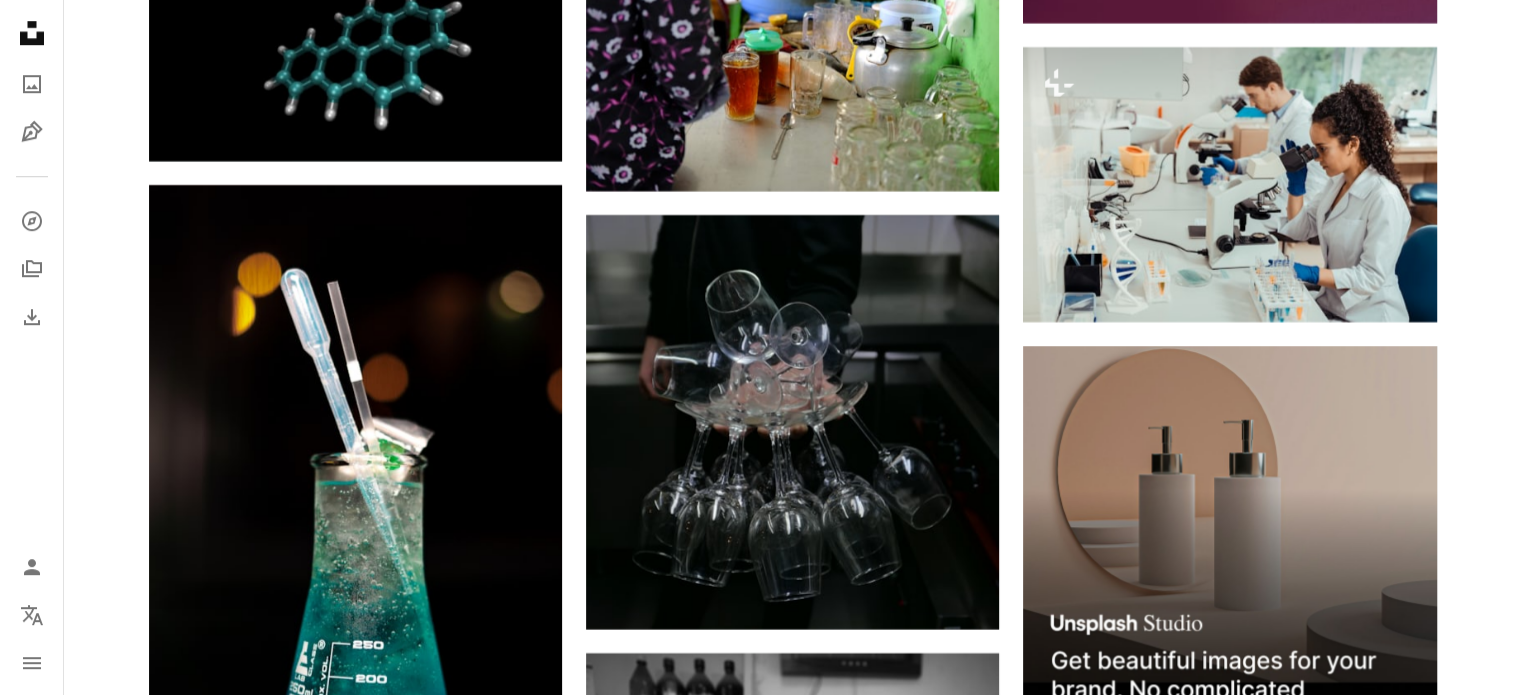 click on "Plus sign for Unsplash+ A heart A plus sign Getty Images For Unsplash+ A lock Download Plus sign for Unsplash+ A heart A plus sign Getty Images For Unsplash+ A lock Download A heart A plus sign Nathan Rimoux Arrow pointing down A heart A plus sign Nathan Rimoux Arrow pointing down Plus sign for Unsplash+ A heart A plus sign Karolina Grabowska For Unsplash+ A lock Download A heart A plus sign Nathan Rimoux Arrow pointing down Plus sign for Unsplash+ A heart A plus sign Getty Images For Unsplash+ A lock Download A heart A plus sign Nathan Rimoux Arrow pointing down A heart A plus sign Nathan Rimoux Arrow pointing down A heart A plus sign Bermix Studio Arrow pointing down –– ––– ––– –– ––– – ––– ––– –––– – –– ––– – – ––– –– –– –––– –– On-brand and on budget images for your next campaign Learn More Plus sign for Unsplash+ A heart A plus sign Getty Images For Unsplash+ A lock Download A heart A plus sign For" at bounding box center (793, -1118) 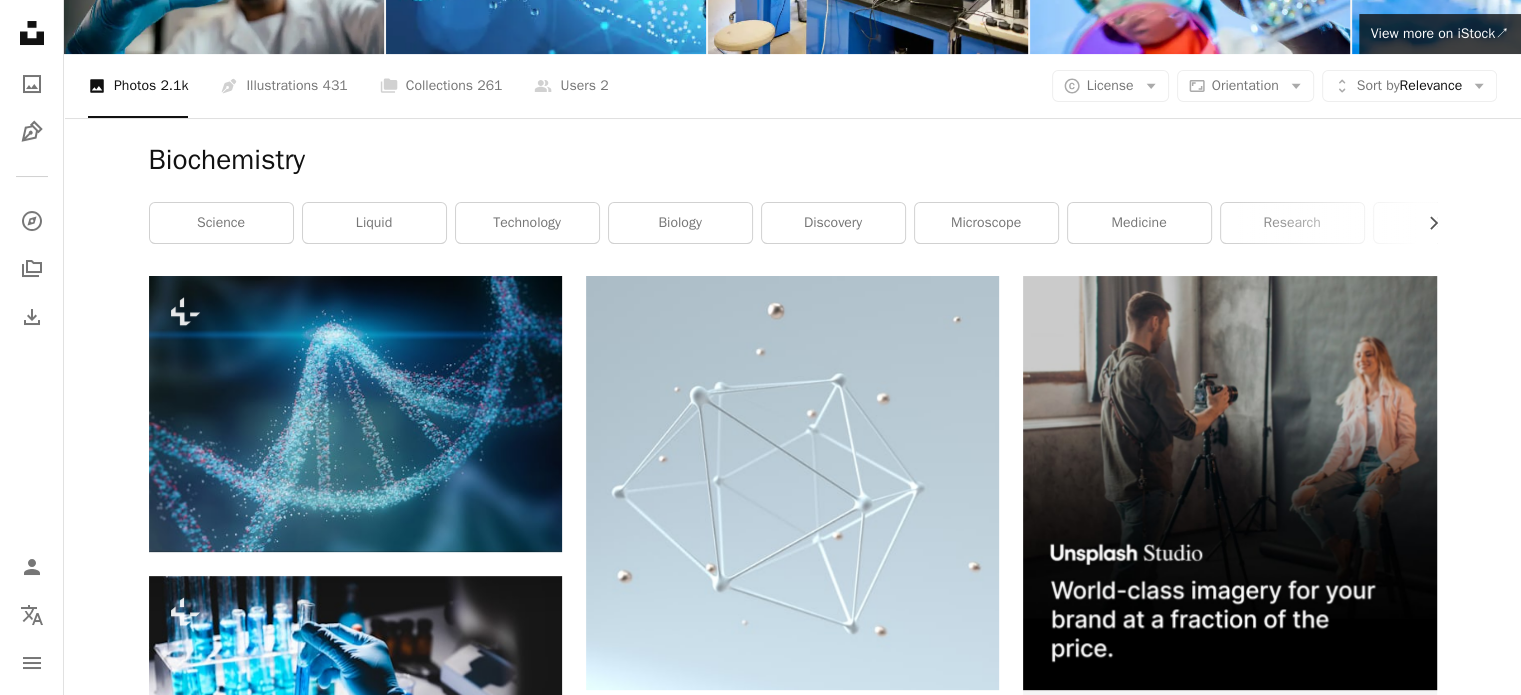 scroll, scrollTop: 0, scrollLeft: 0, axis: both 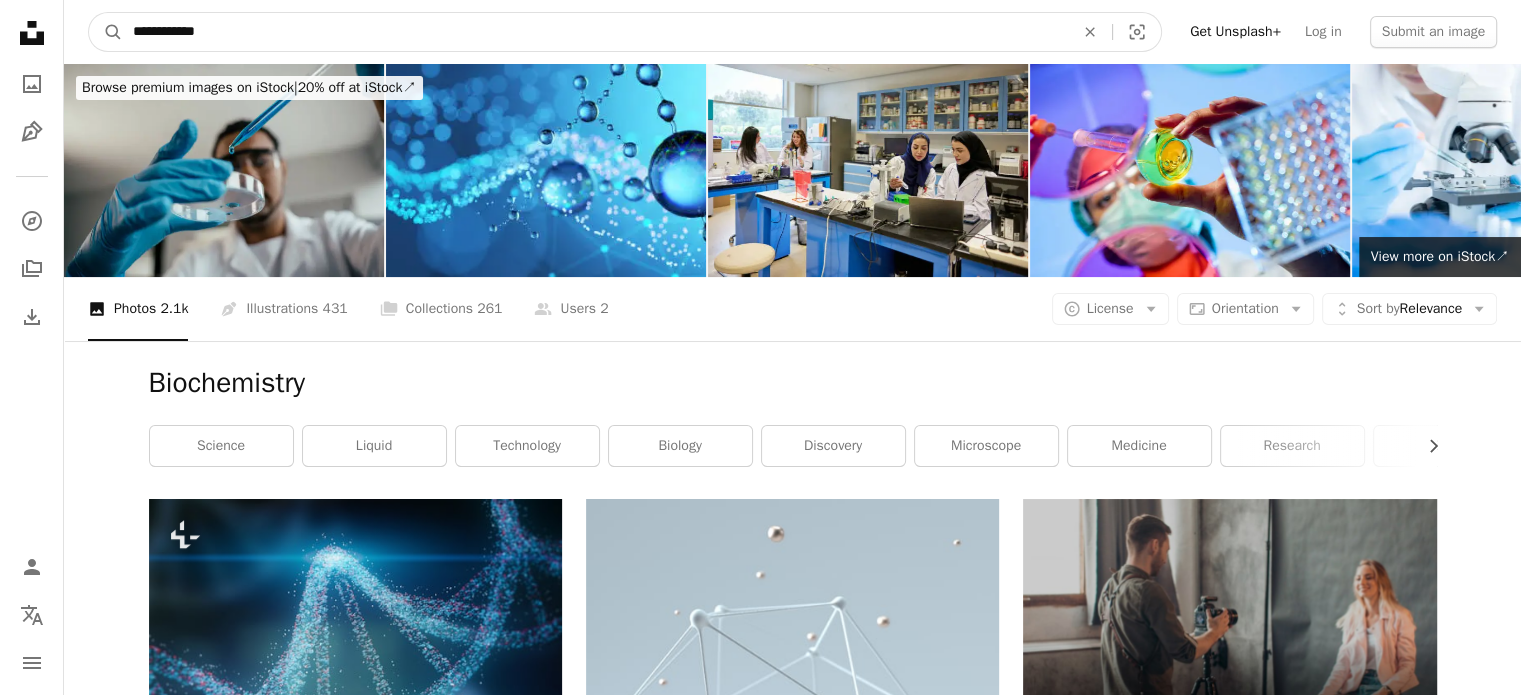 click on "**********" at bounding box center (595, 32) 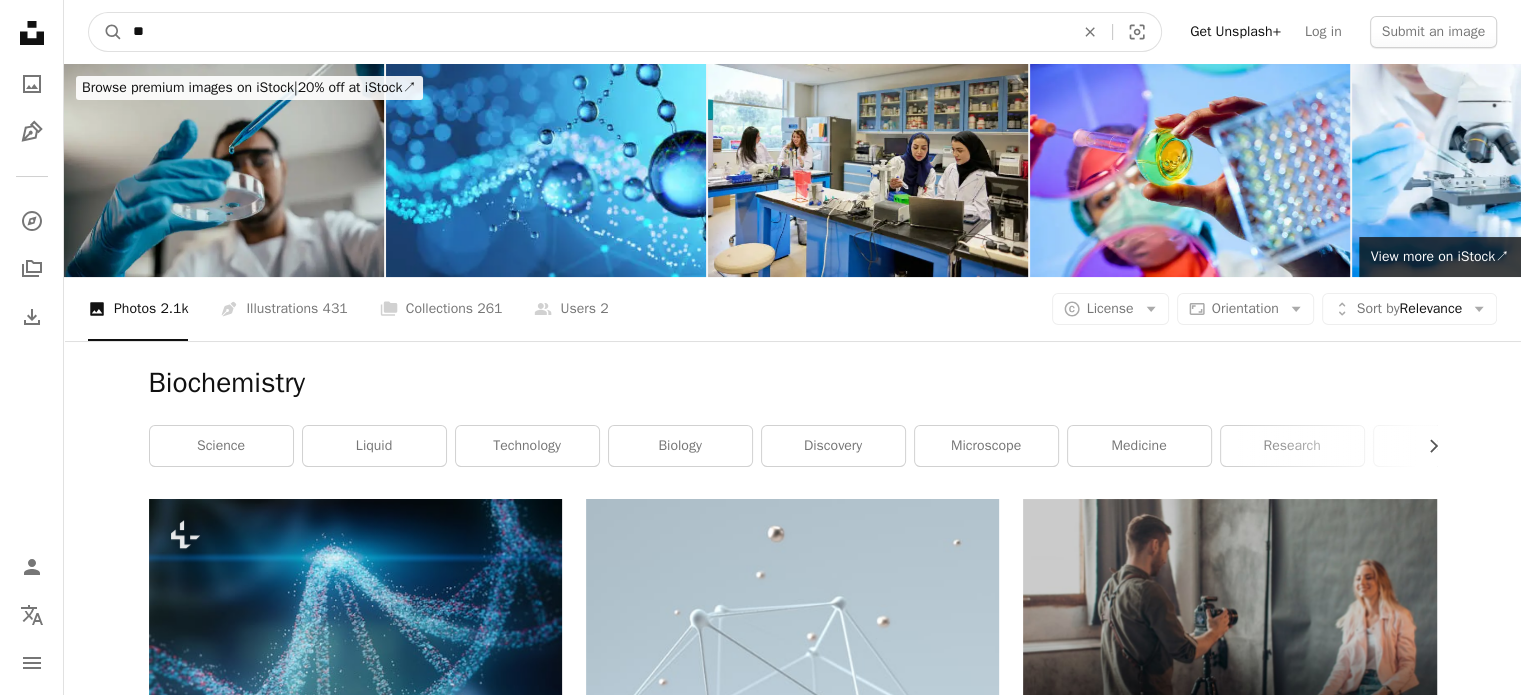 type on "*" 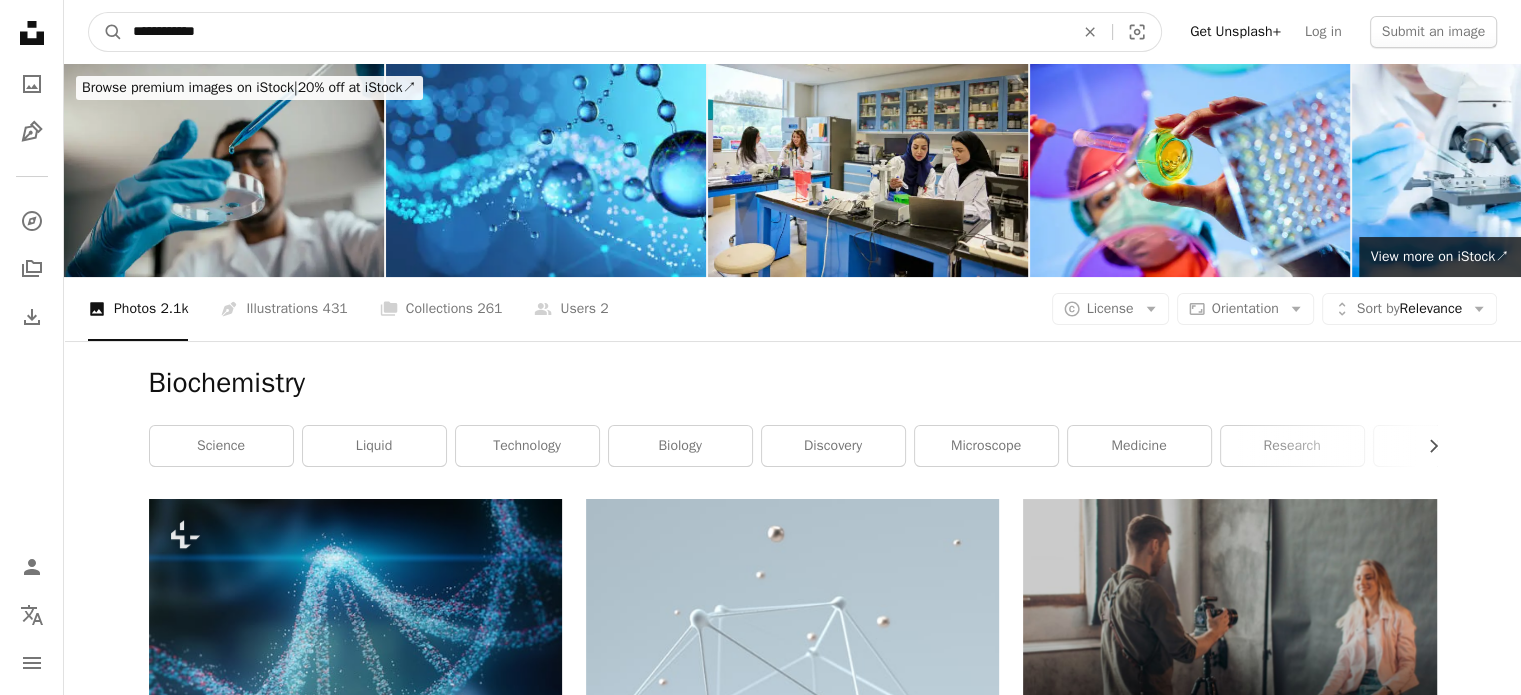 type on "**********" 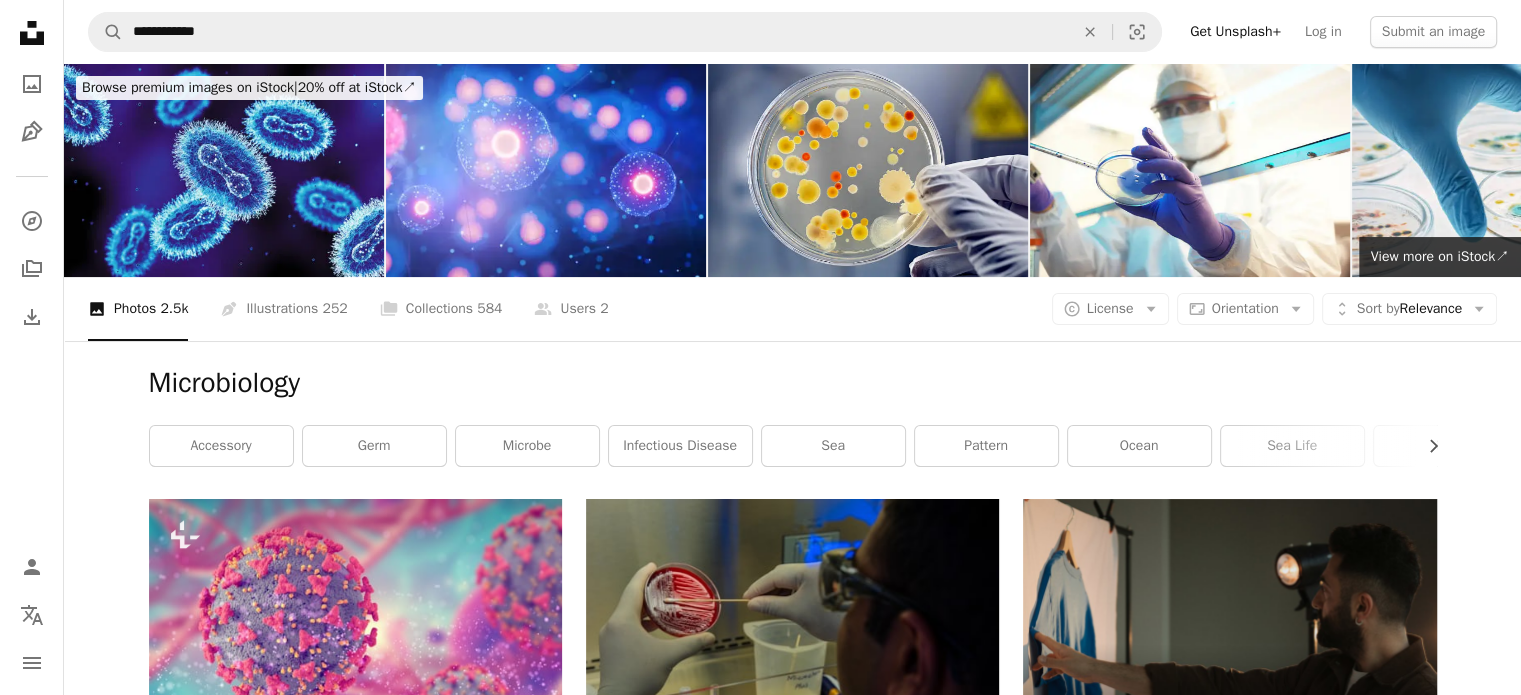 click on "Arrow pointing down" 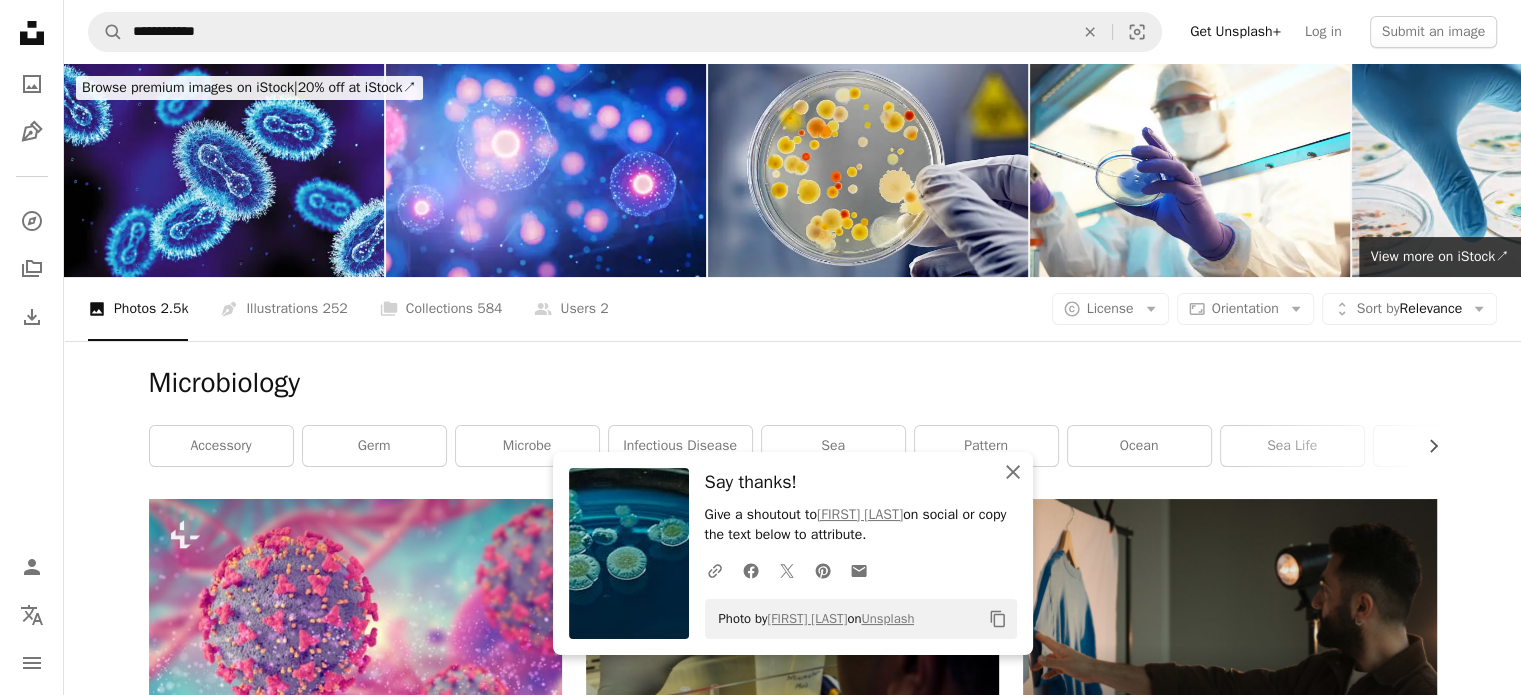click 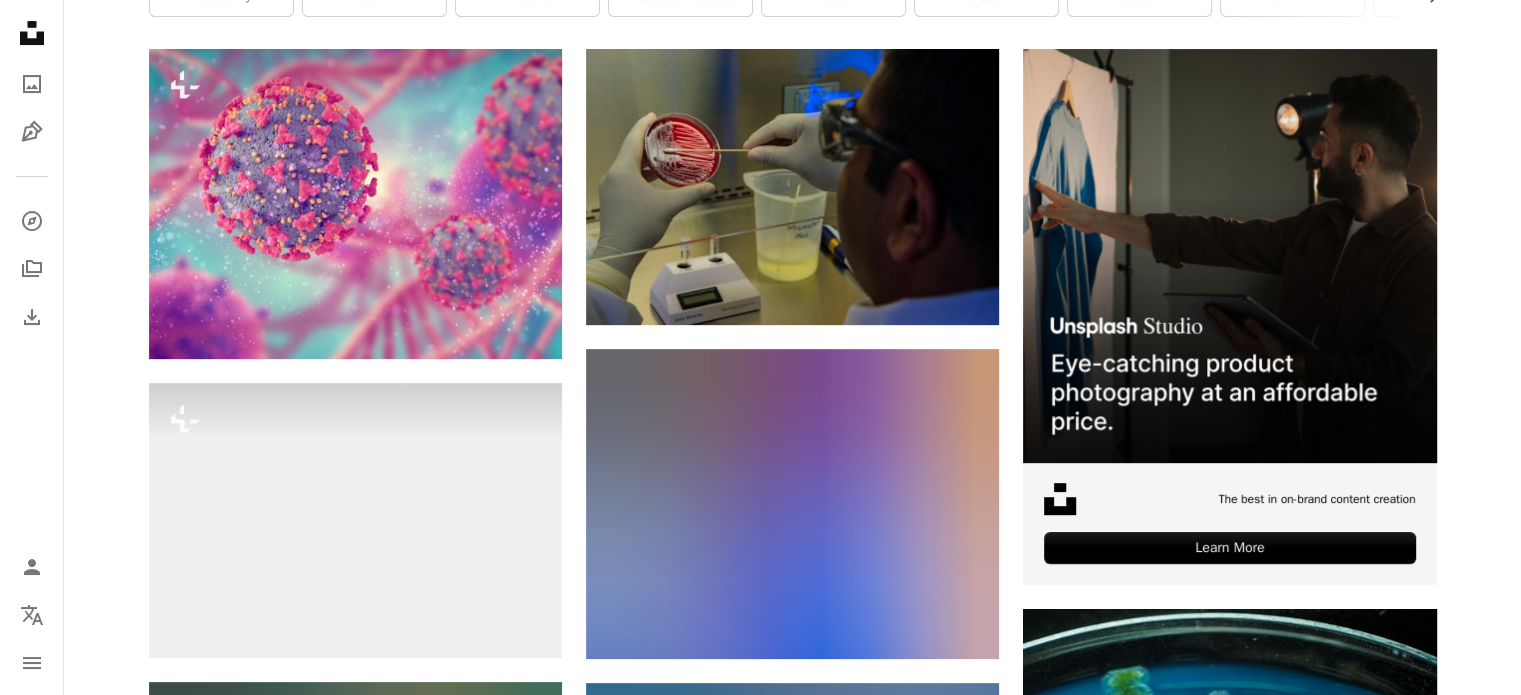 scroll, scrollTop: 451, scrollLeft: 0, axis: vertical 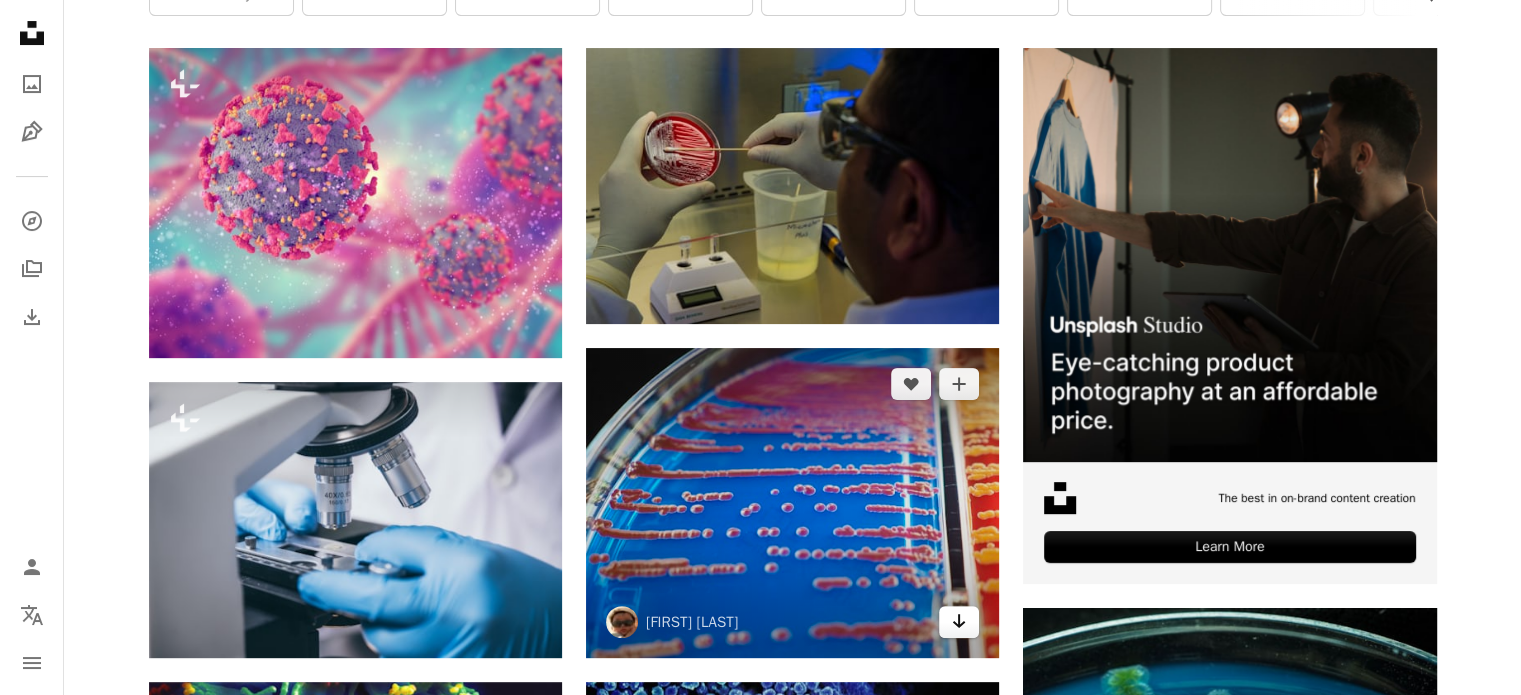 click on "Arrow pointing down" 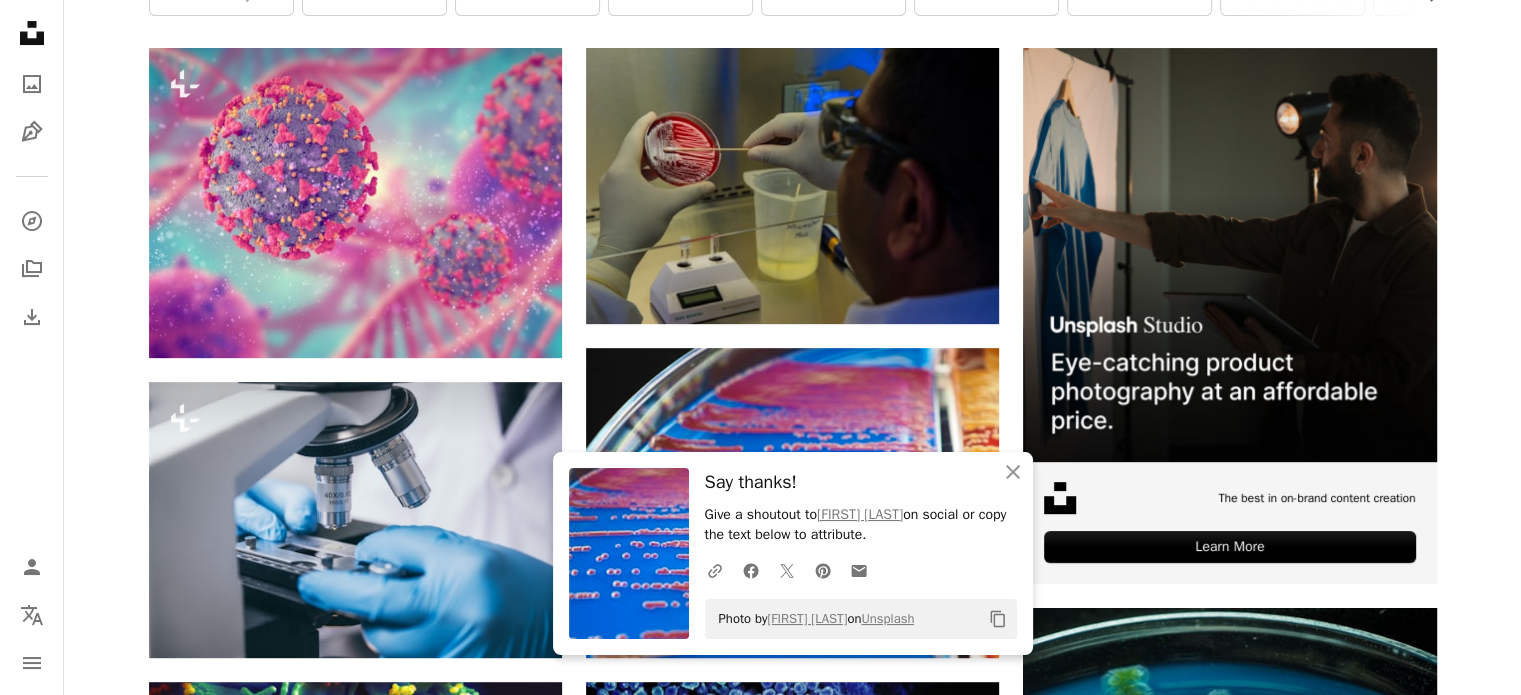 click on "Arrow pointing down" 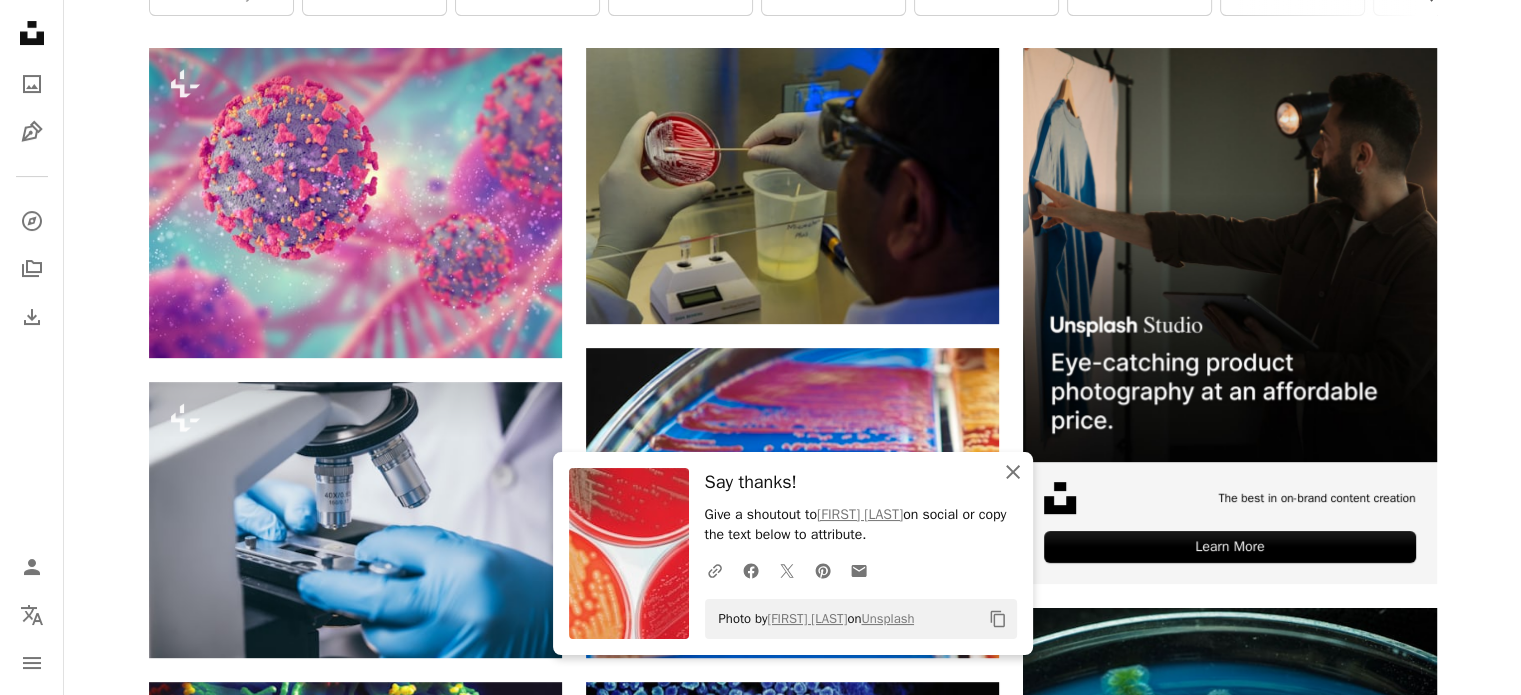 click on "An X shape" 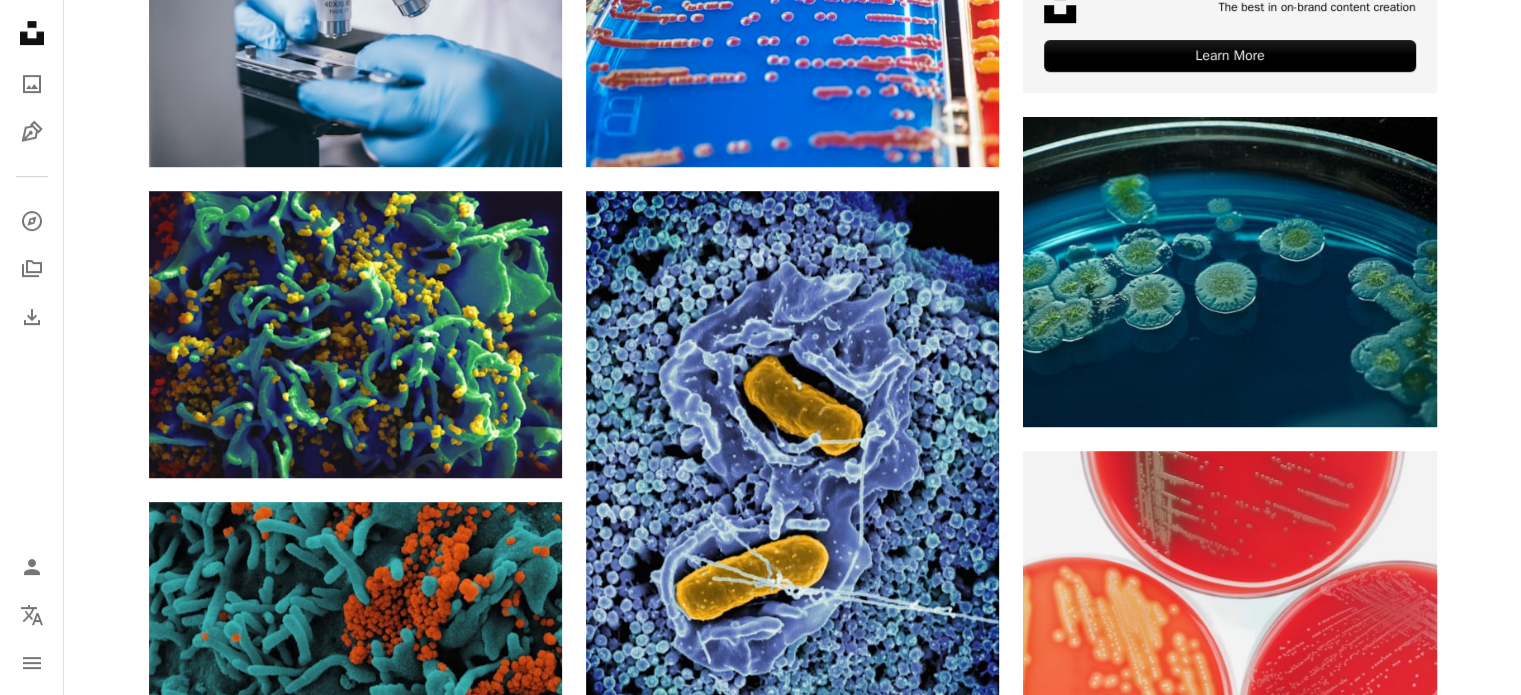 scroll, scrollTop: 940, scrollLeft: 0, axis: vertical 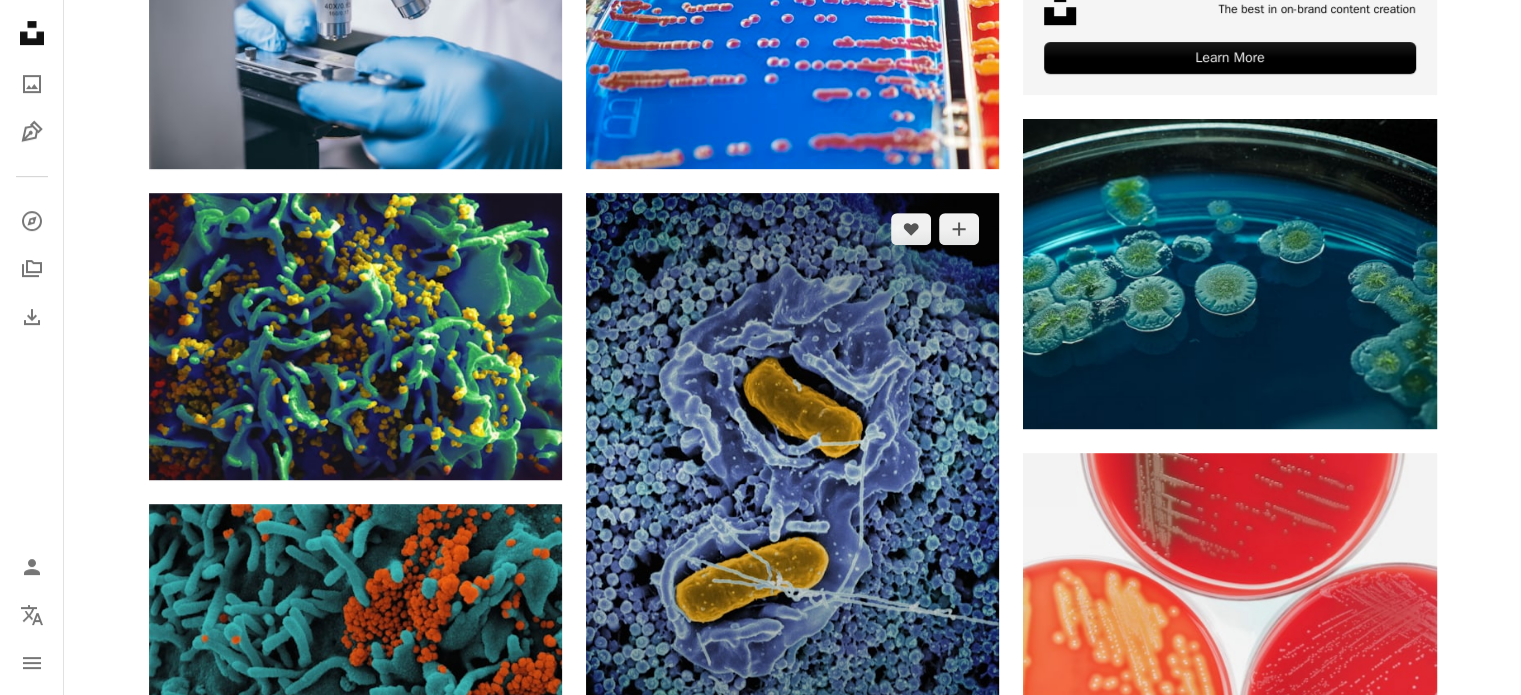 click on "Arrow pointing down" at bounding box center (959, 726) 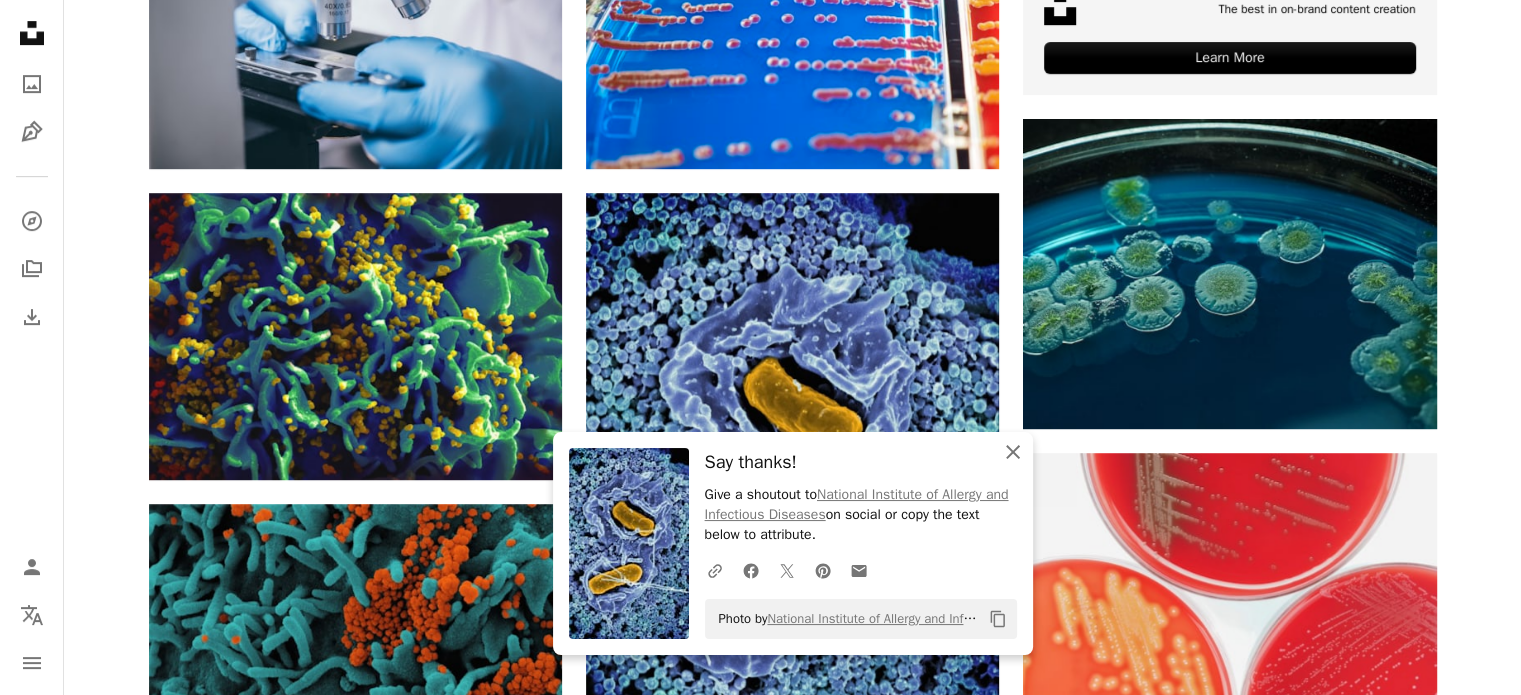 click 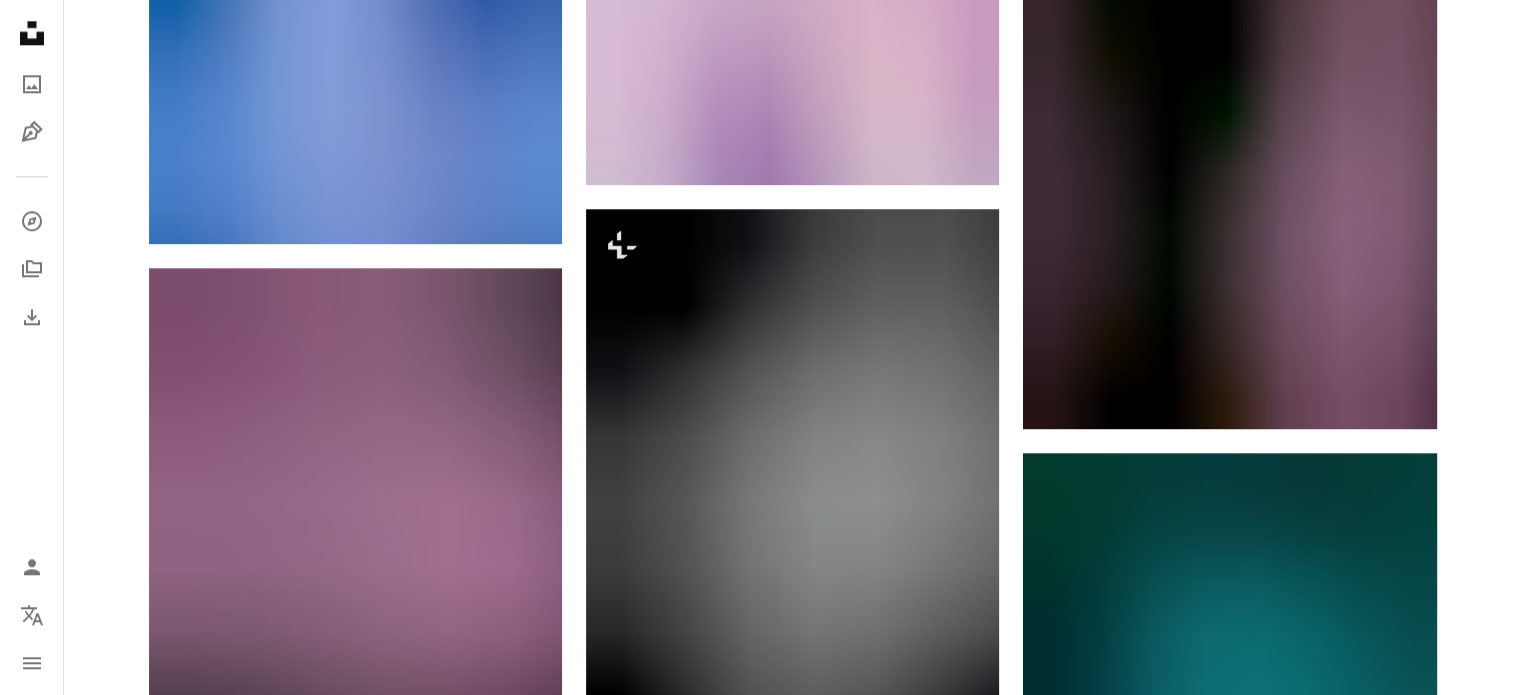 scroll, scrollTop: 2196, scrollLeft: 0, axis: vertical 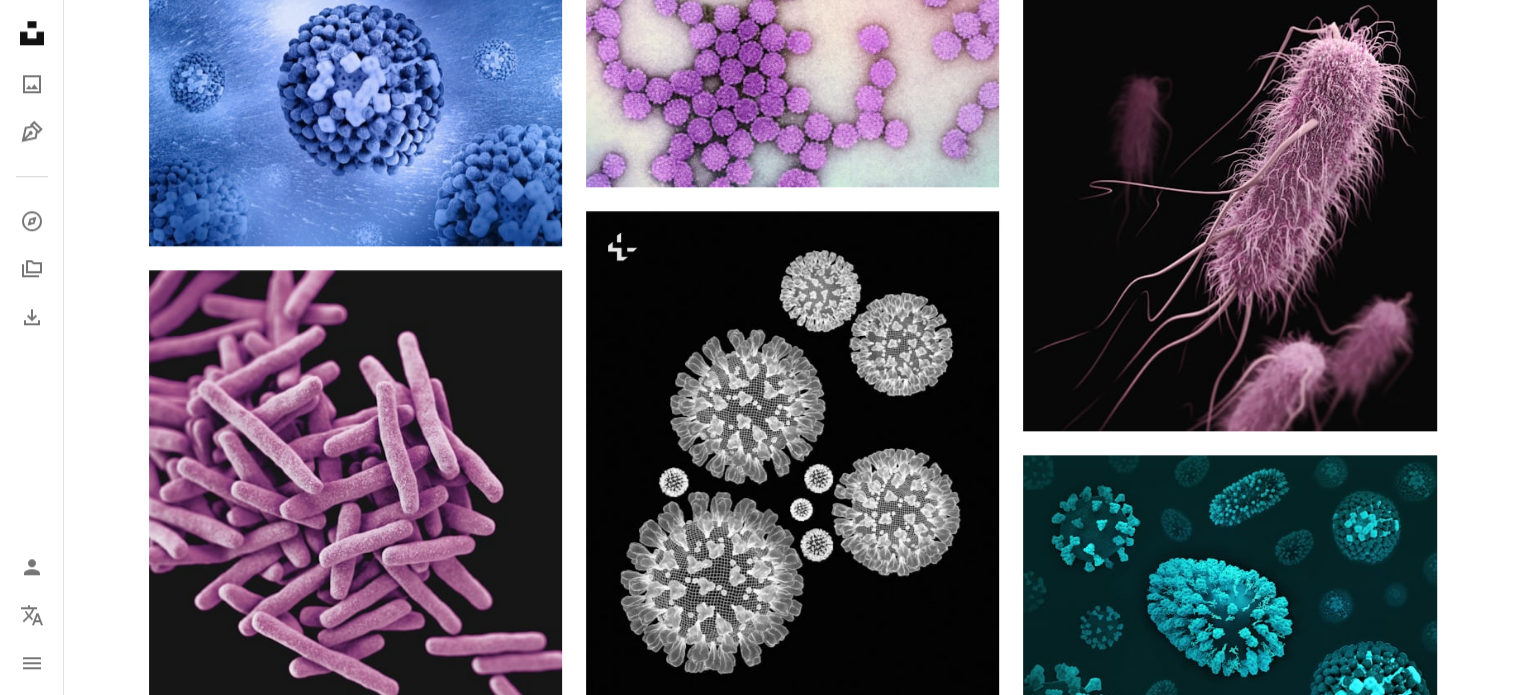 click on "Arrow pointing down" 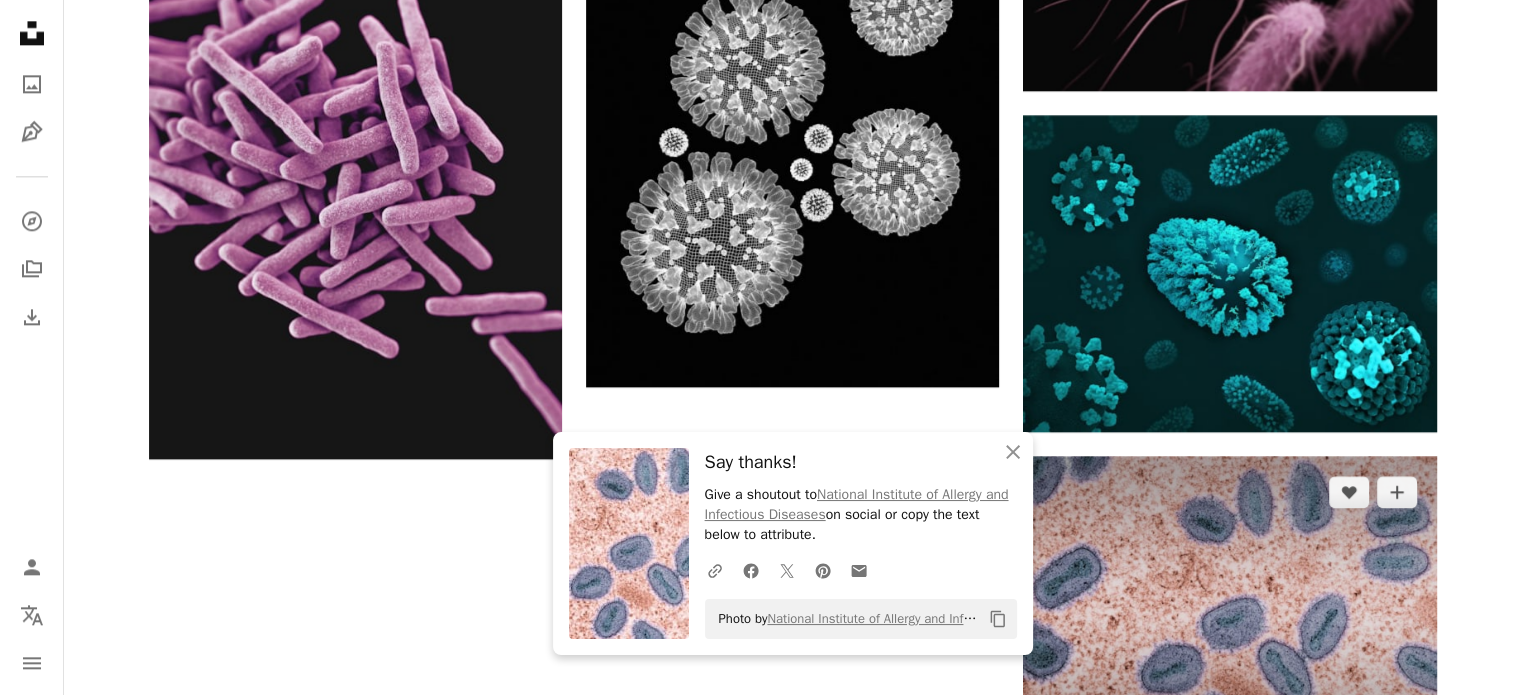 scroll, scrollTop: 2543, scrollLeft: 0, axis: vertical 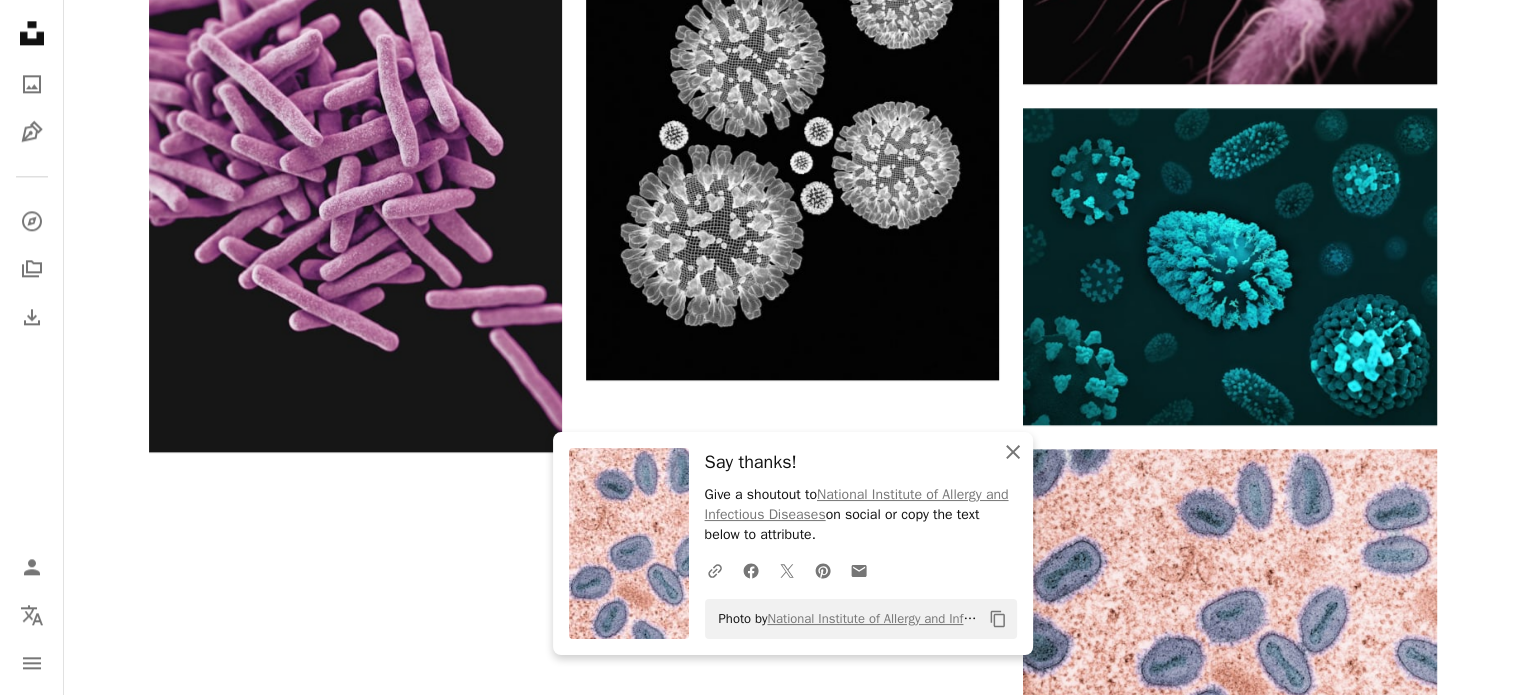 click on "An X shape" 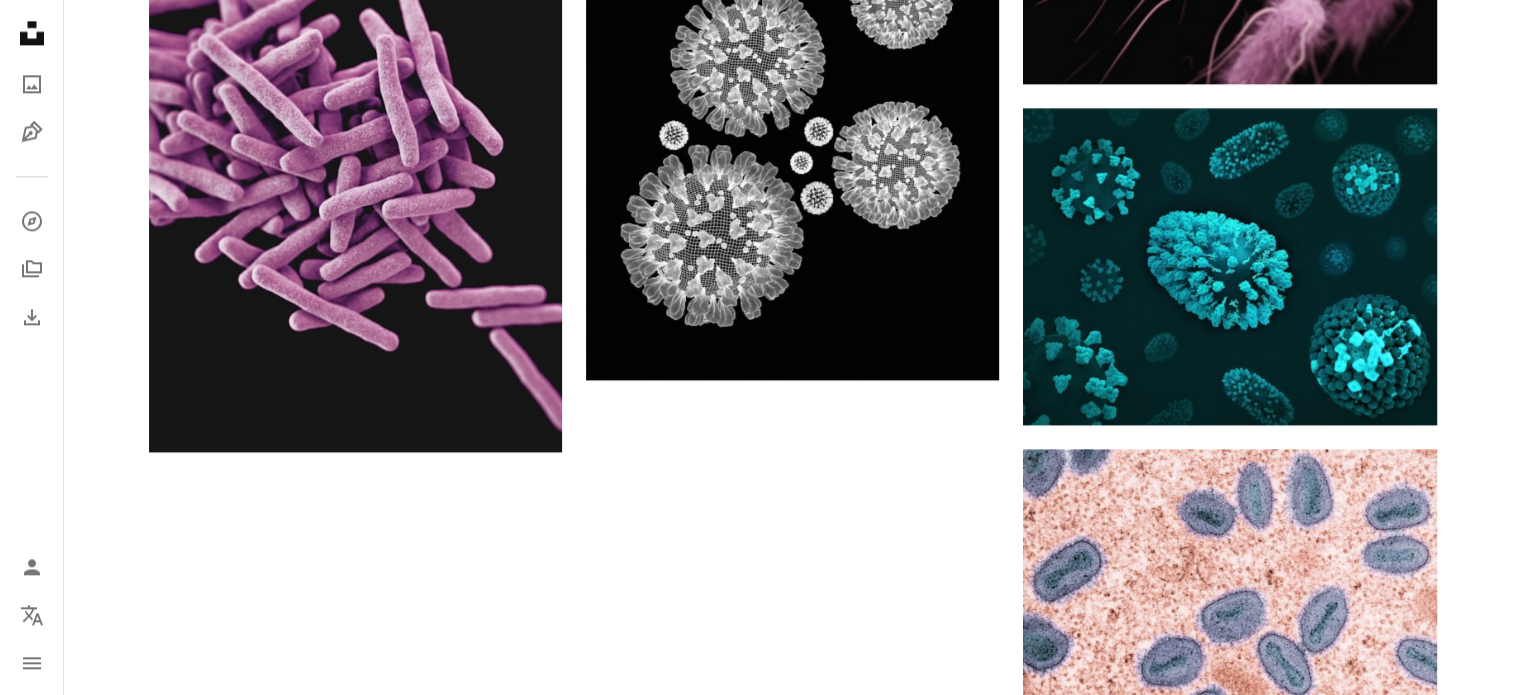 click on "Load more" at bounding box center [793, 1319] 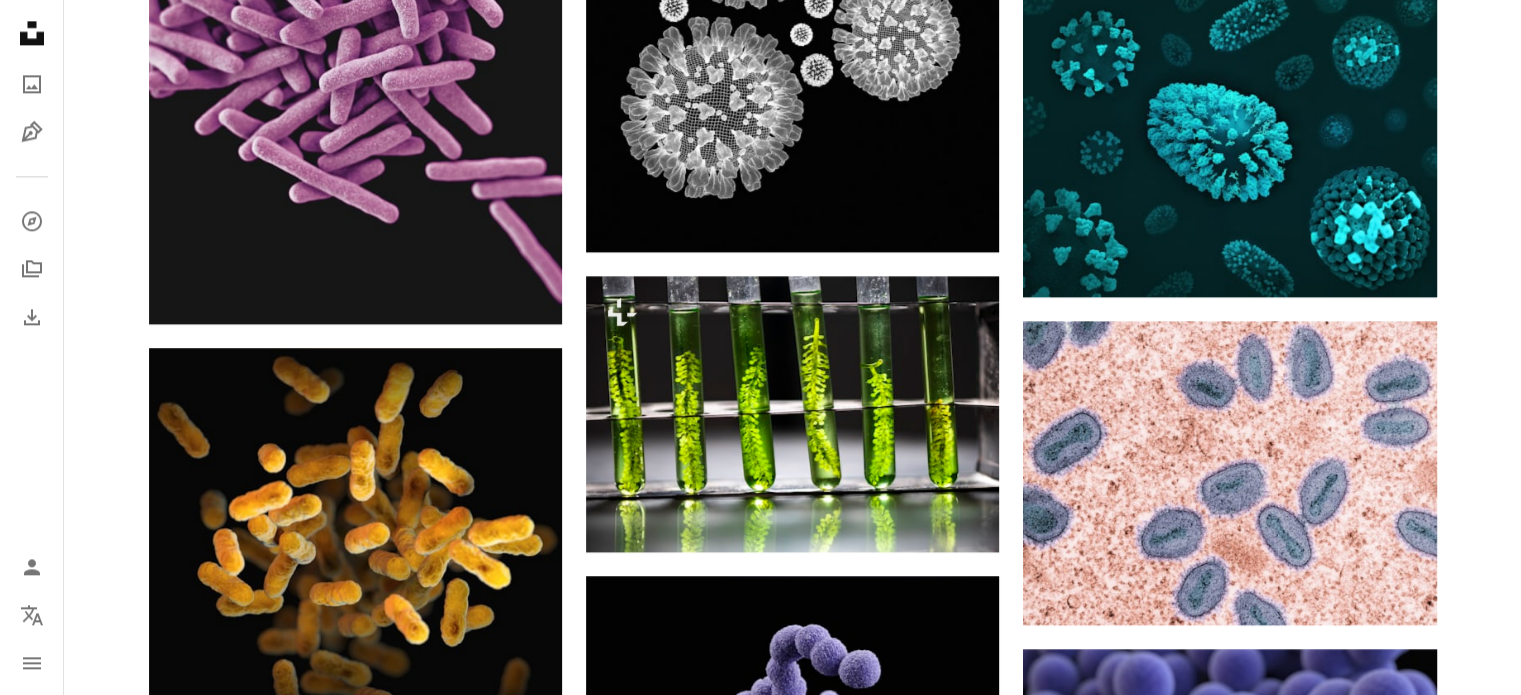 scroll, scrollTop: 2672, scrollLeft: 0, axis: vertical 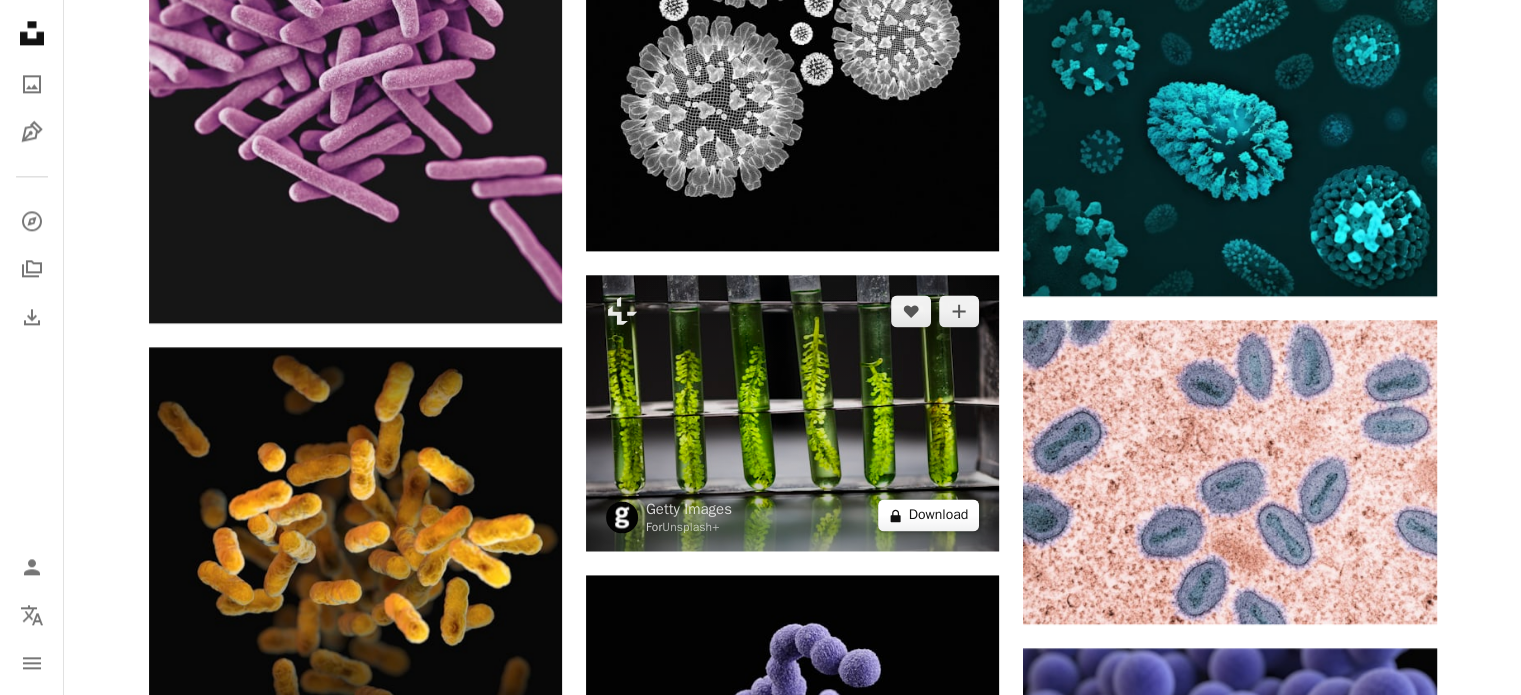 click on "A lock Download" at bounding box center [929, 515] 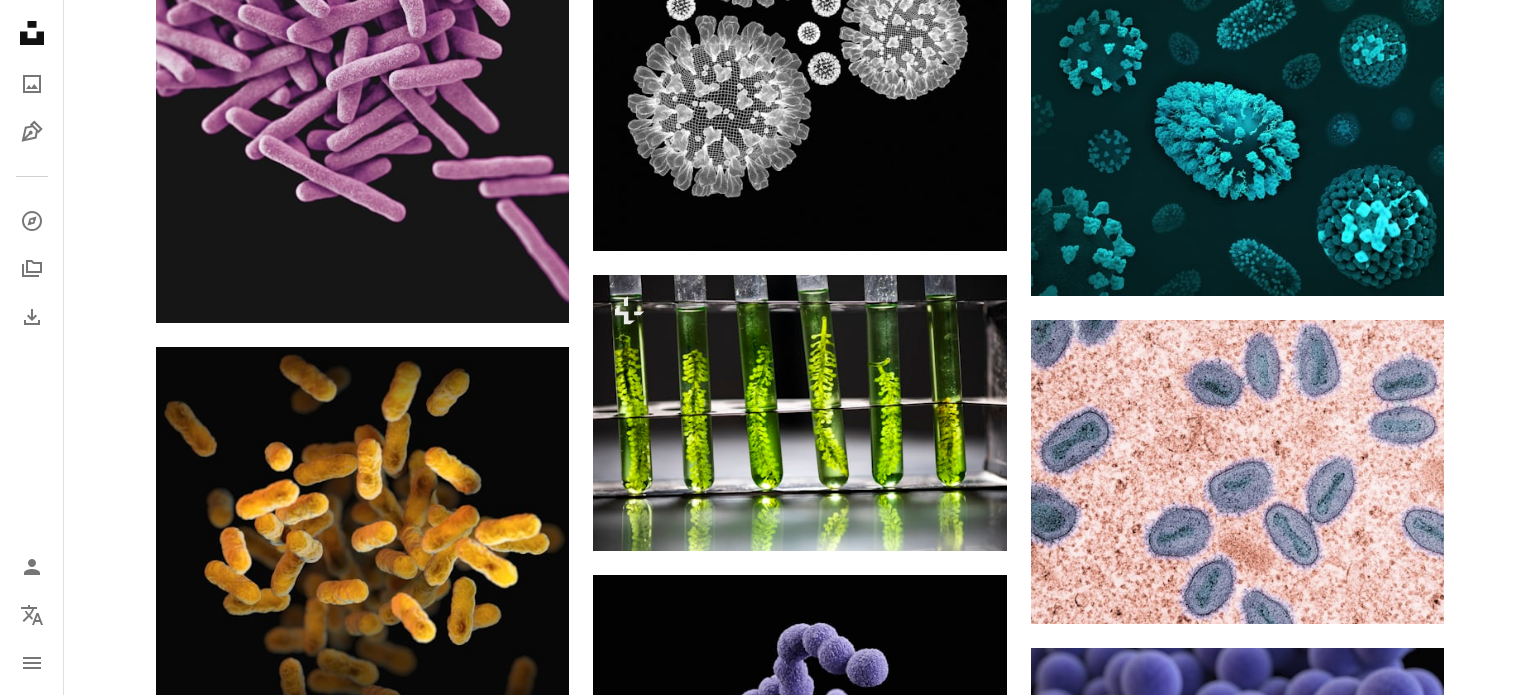 click on "An X shape" at bounding box center [20, 20] 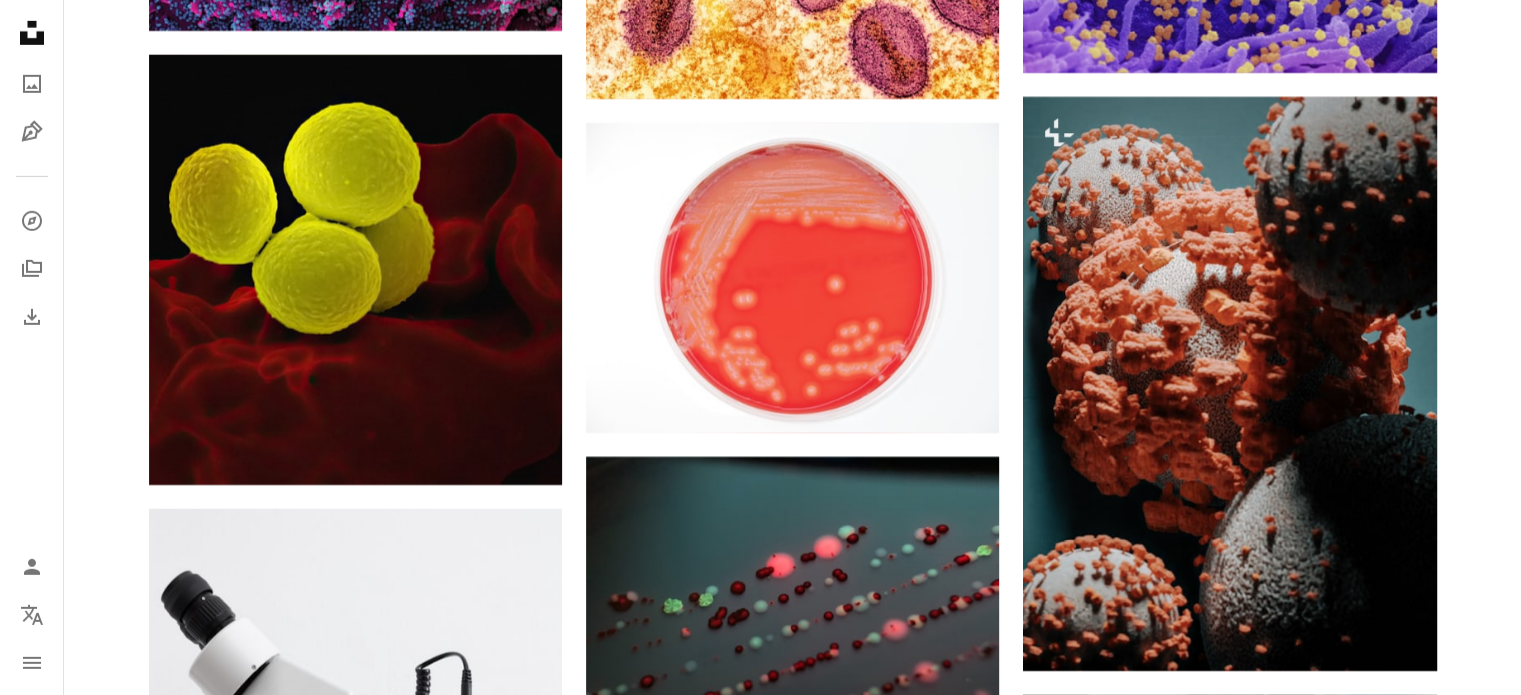 scroll, scrollTop: 6448, scrollLeft: 0, axis: vertical 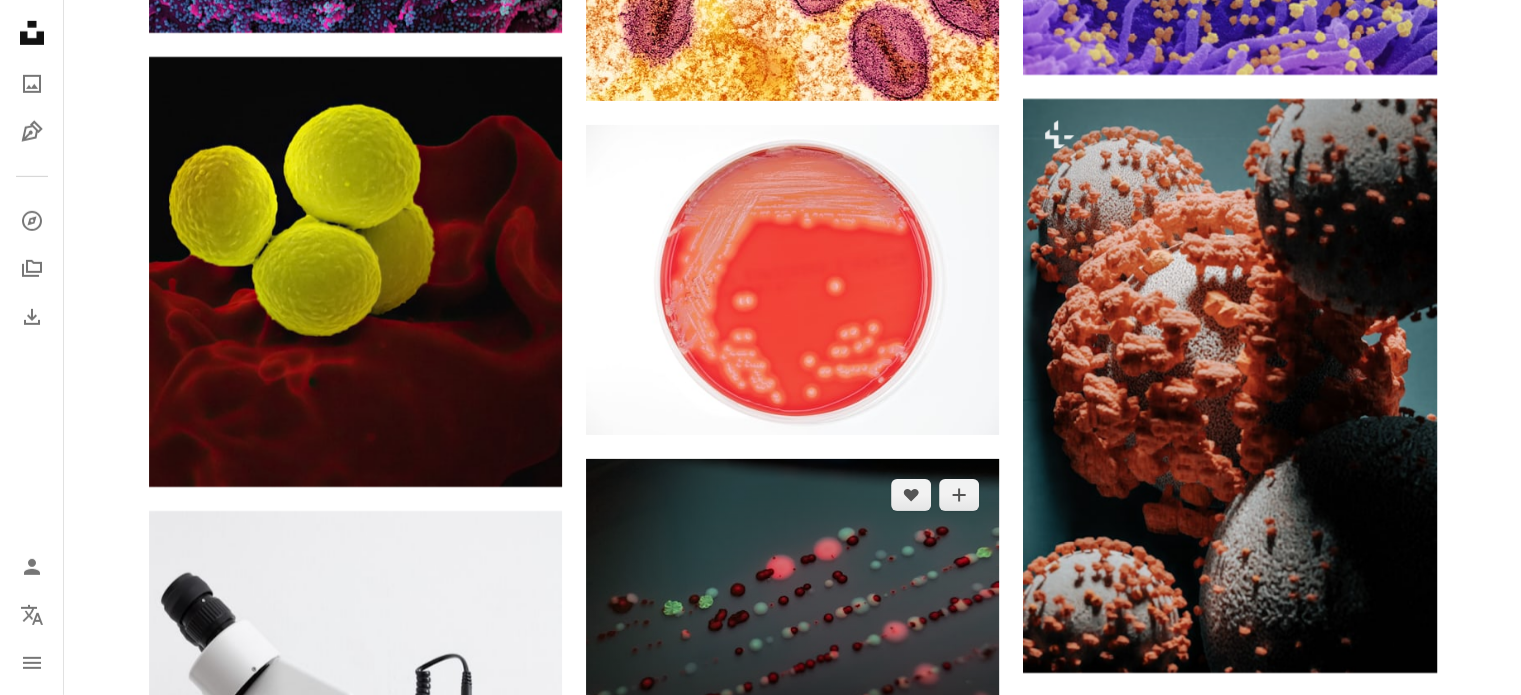 click 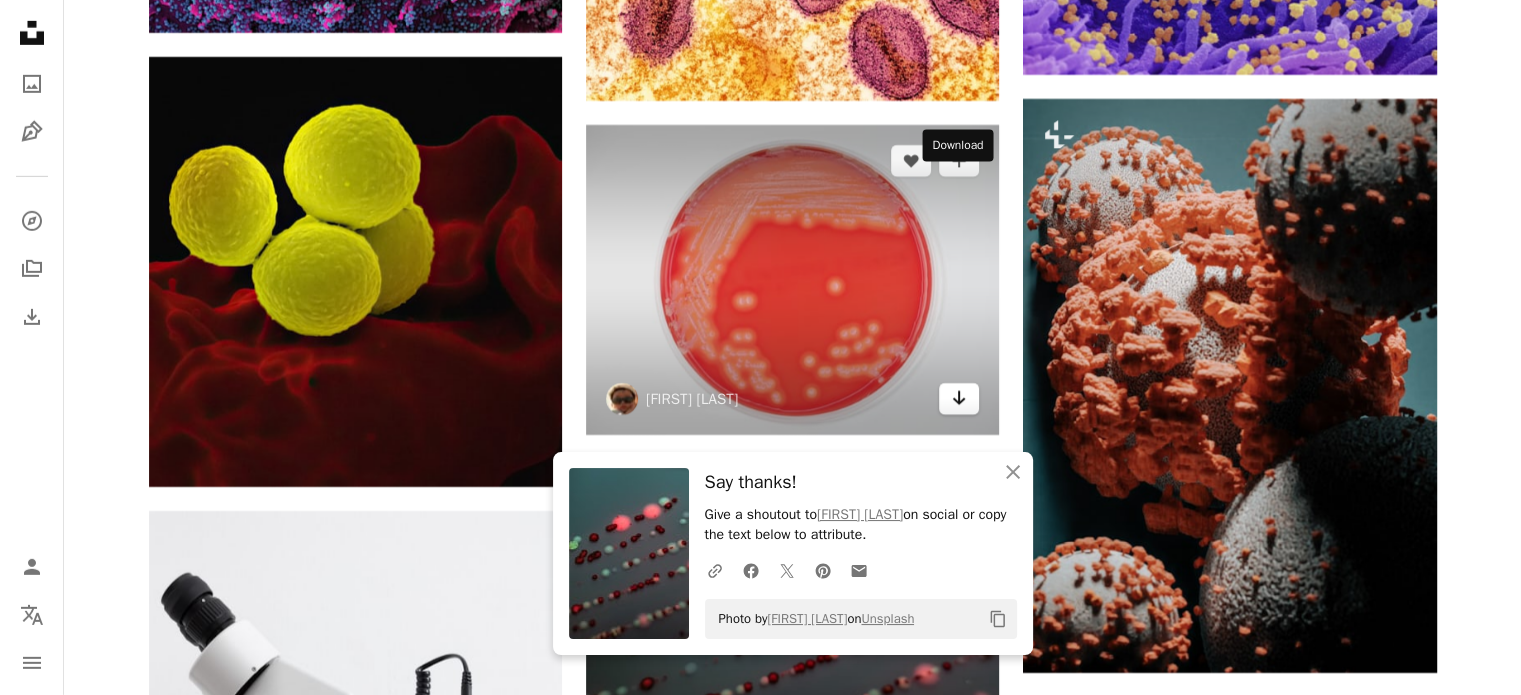 click on "Arrow pointing down" 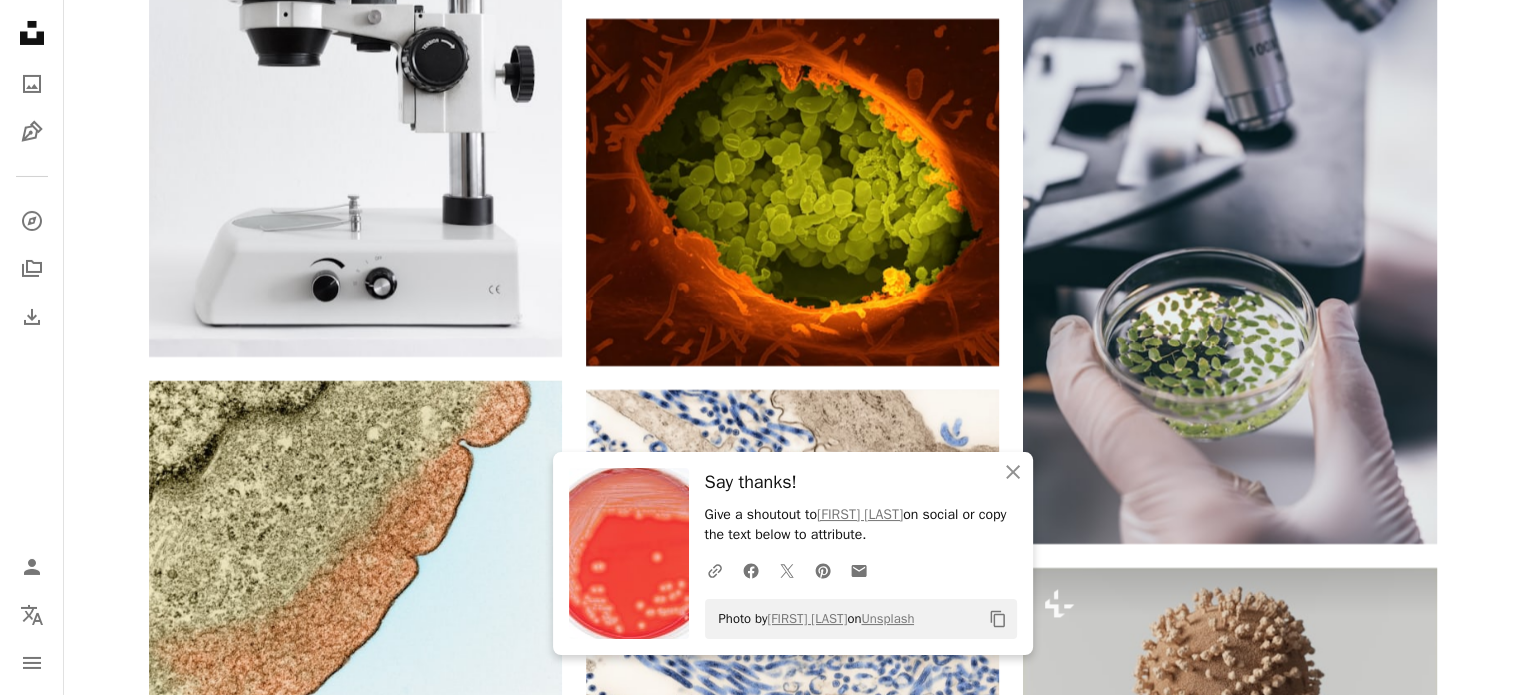 scroll, scrollTop: 7220, scrollLeft: 0, axis: vertical 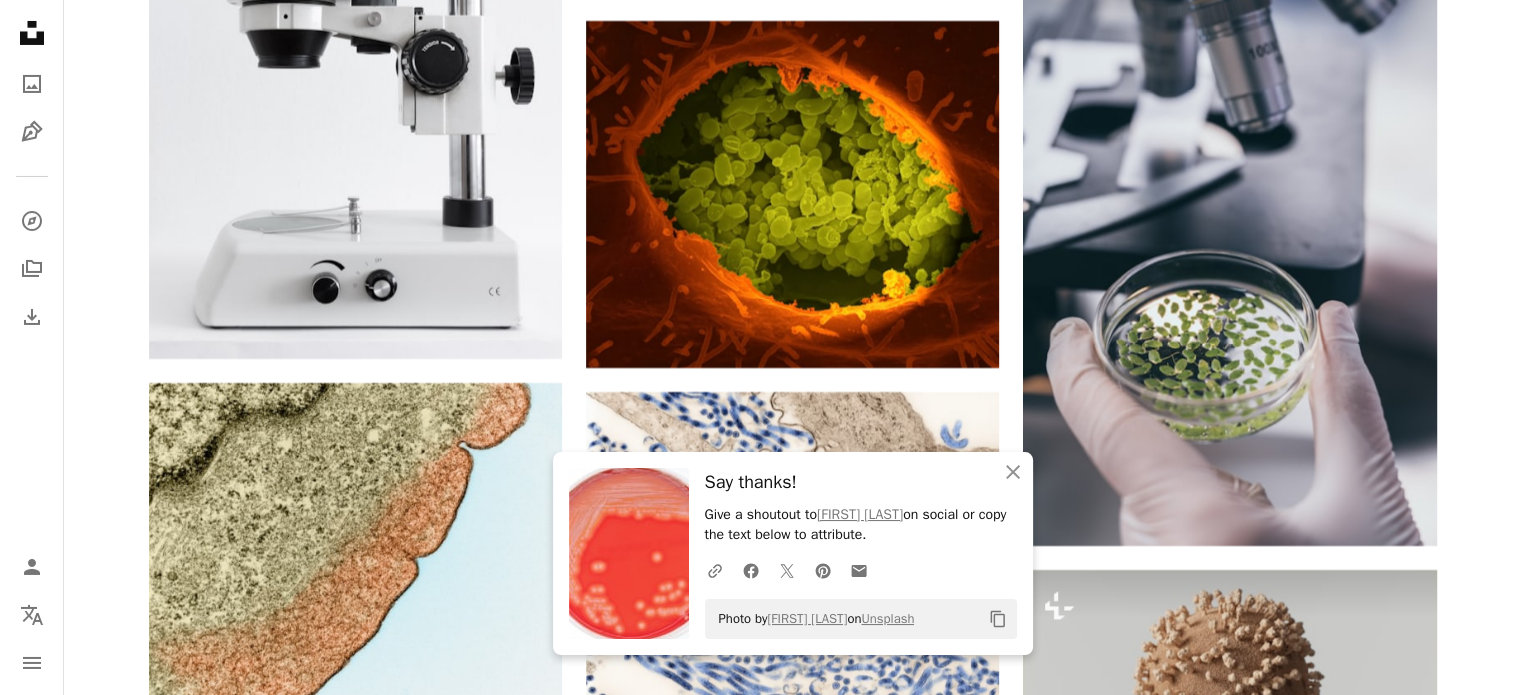 click on "Plus sign for Unsplash+ A heart A plus sign Getty Images For Unsplash+ A lock Download Plus sign for Unsplash+ A heart A plus sign Getty Images For Unsplash+ A lock Download A heart A plus sign National Institute of Allergy and Infectious Diseases Arrow pointing down A heart A plus sign National Institute of Allergy and Infectious Diseases Arrow pointing down Plus sign for Unsplash+ A heart A plus sign Getty Images For Unsplash+ A lock Download A heart A plus sign National Institute of Allergy and Infectious Diseases Arrow pointing down A heart A plus sign CDC Arrow pointing down A heart A plus sign CDC Arrow pointing down Plus sign for Unsplash+ A heart A plus sign Getty Images For Unsplash+ A lock Download A heart A plus sign CDC Arrow pointing down –– ––– ––– –– ––– – ––– ––– –––– – –– ––– – – ––– –– –– –––– –– On-brand and on budget images for your next campaign Learn More A heart A plus sign CDC For" at bounding box center [792, -903] 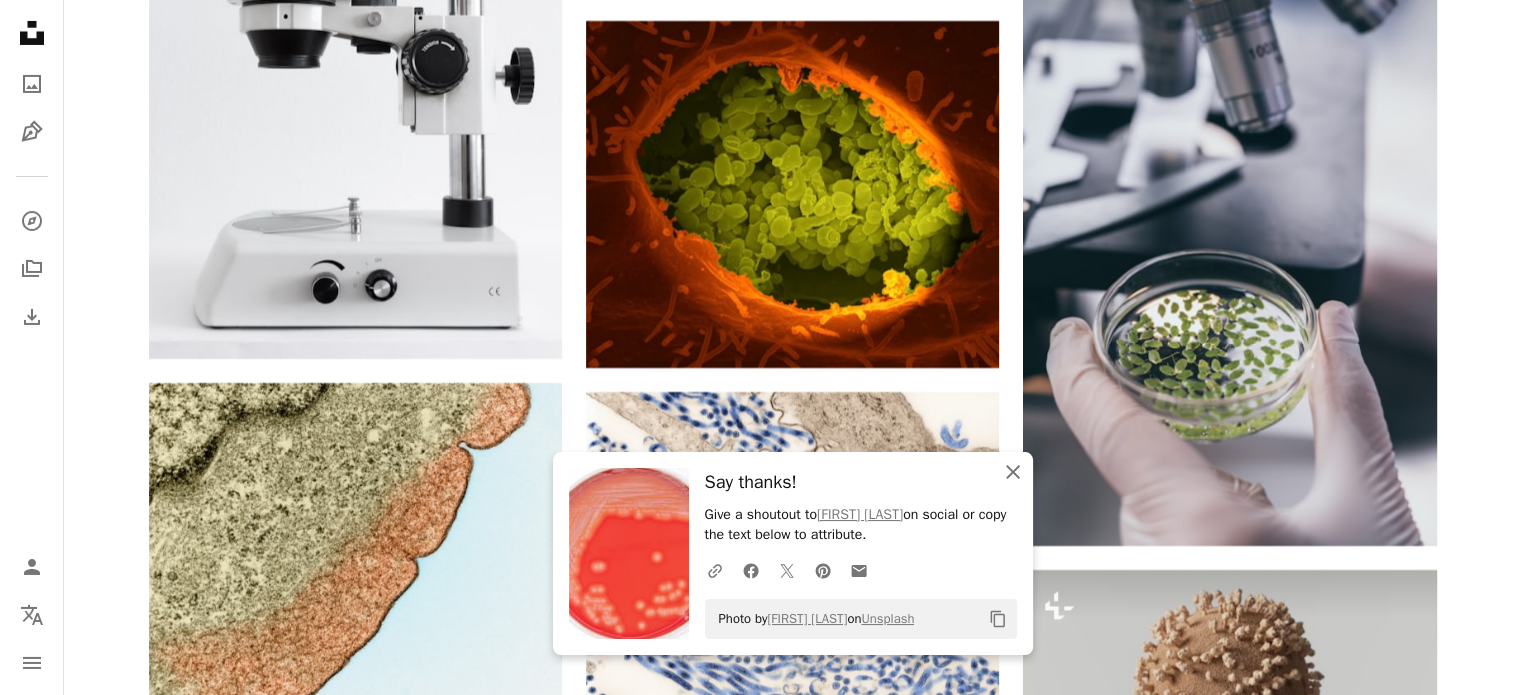 click on "An X shape" 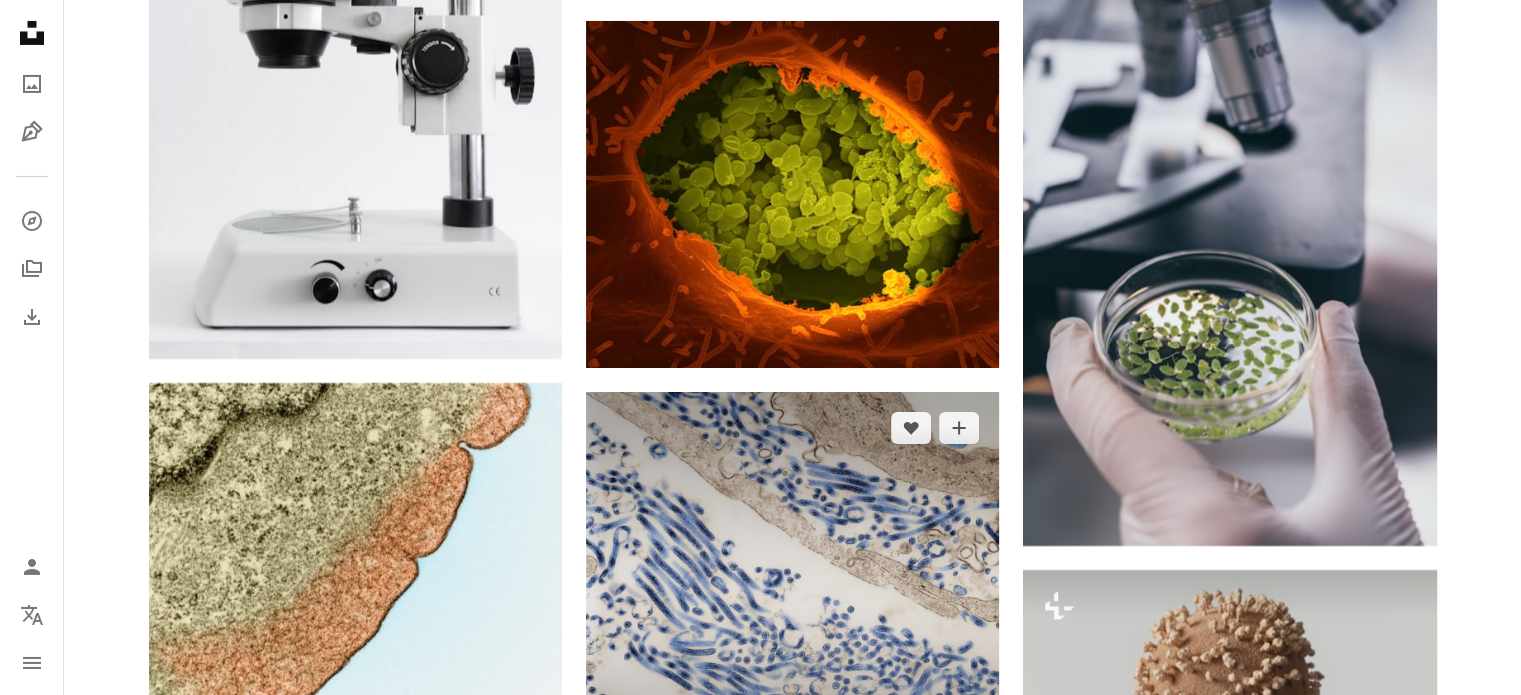 click 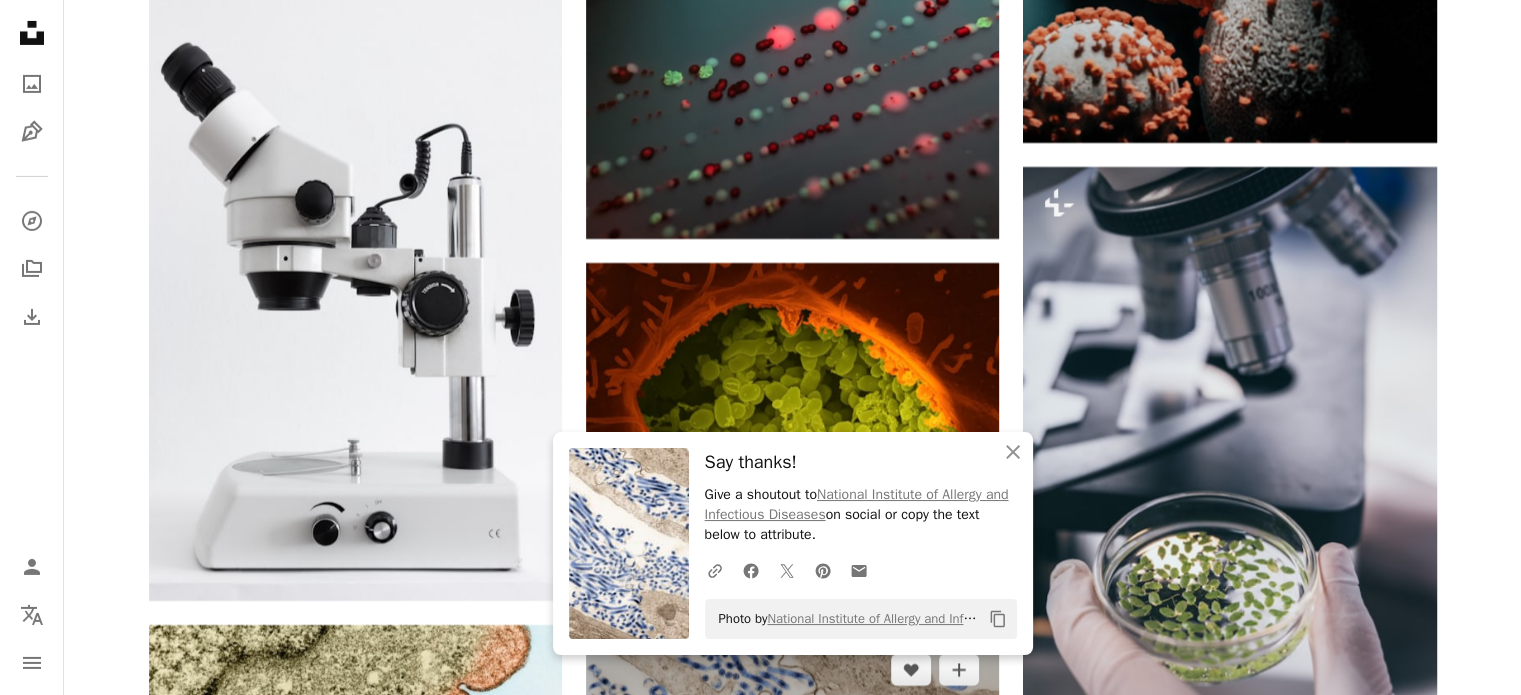 scroll, scrollTop: 6976, scrollLeft: 0, axis: vertical 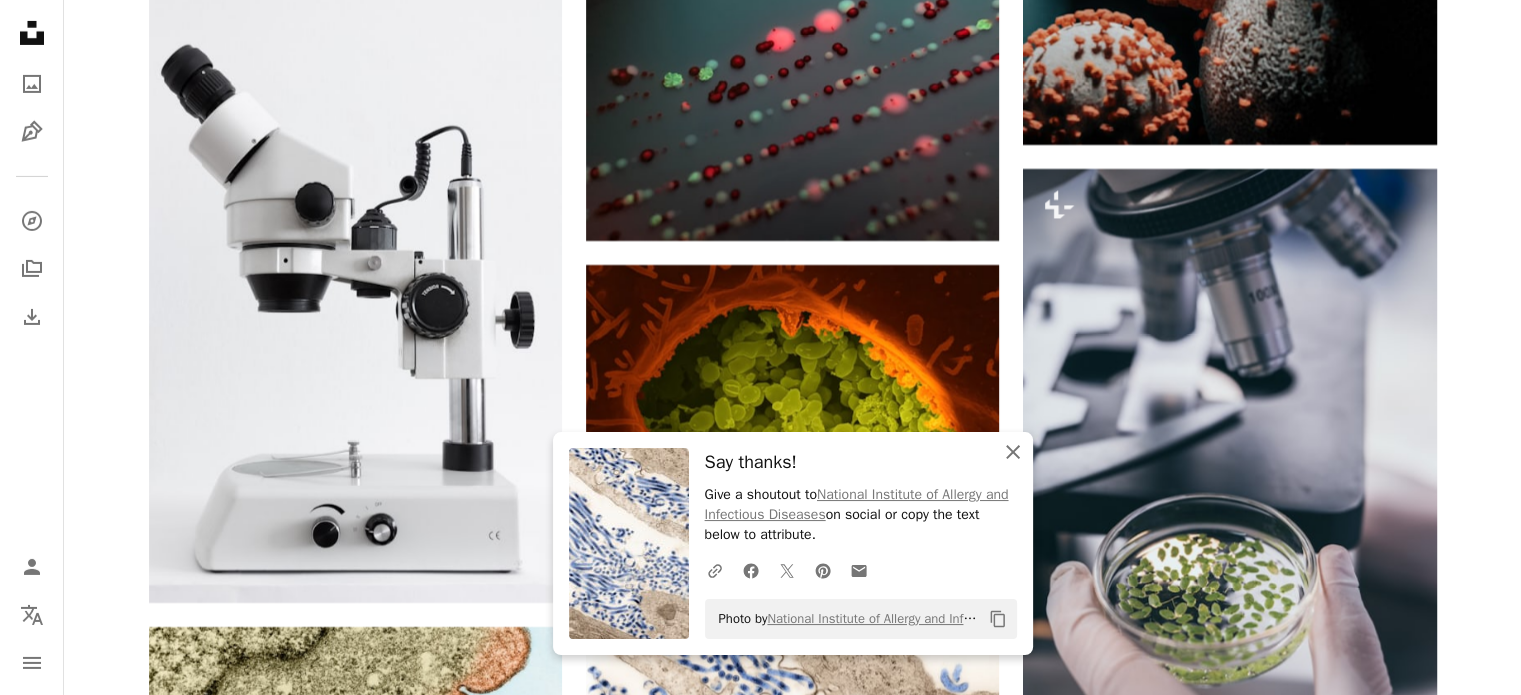 click 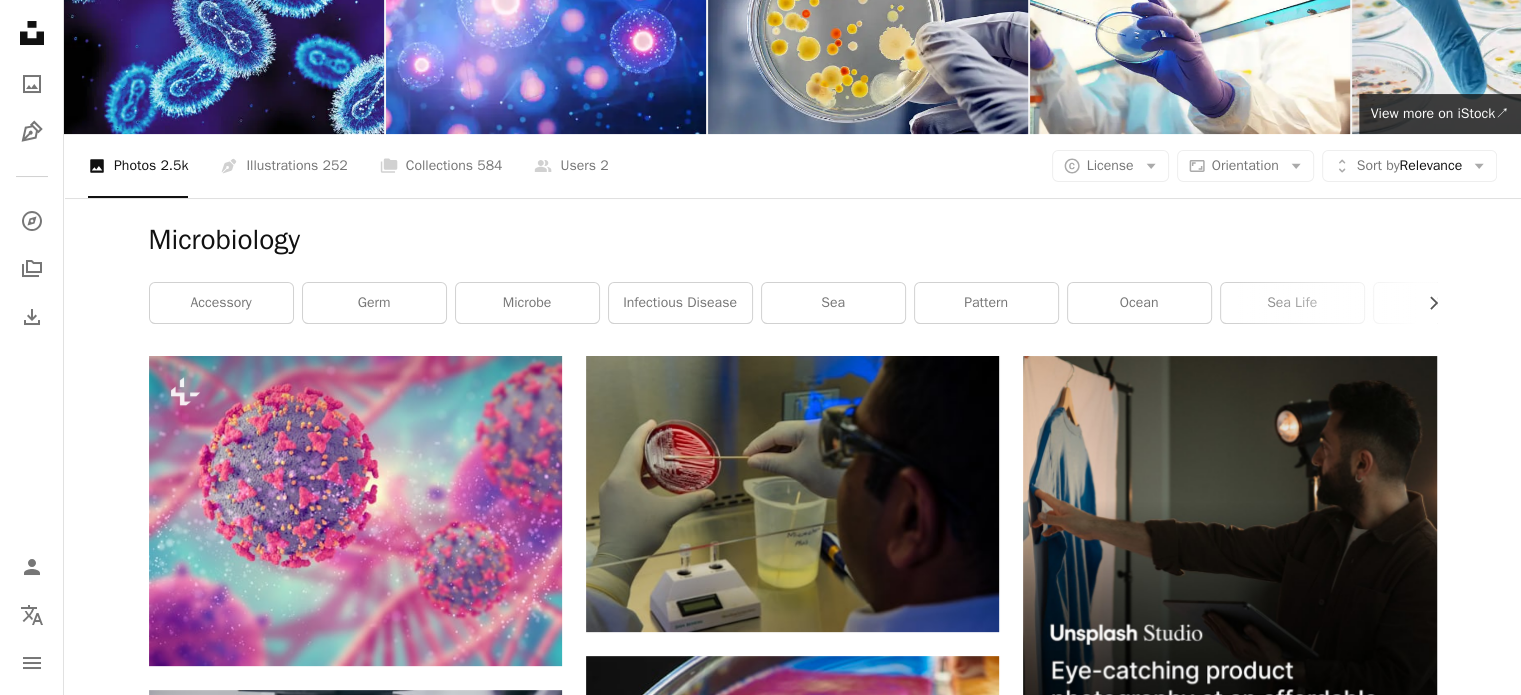 scroll, scrollTop: 0, scrollLeft: 0, axis: both 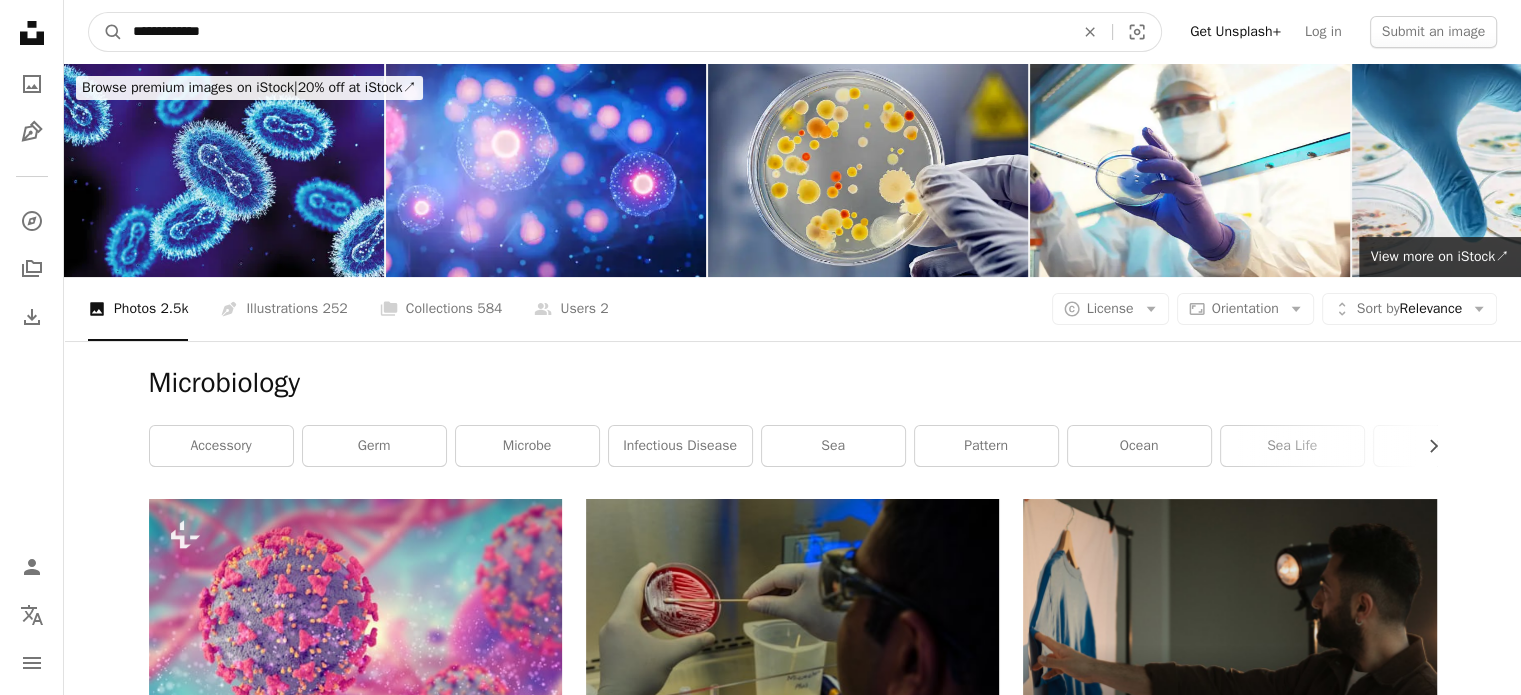 click on "**********" at bounding box center [595, 32] 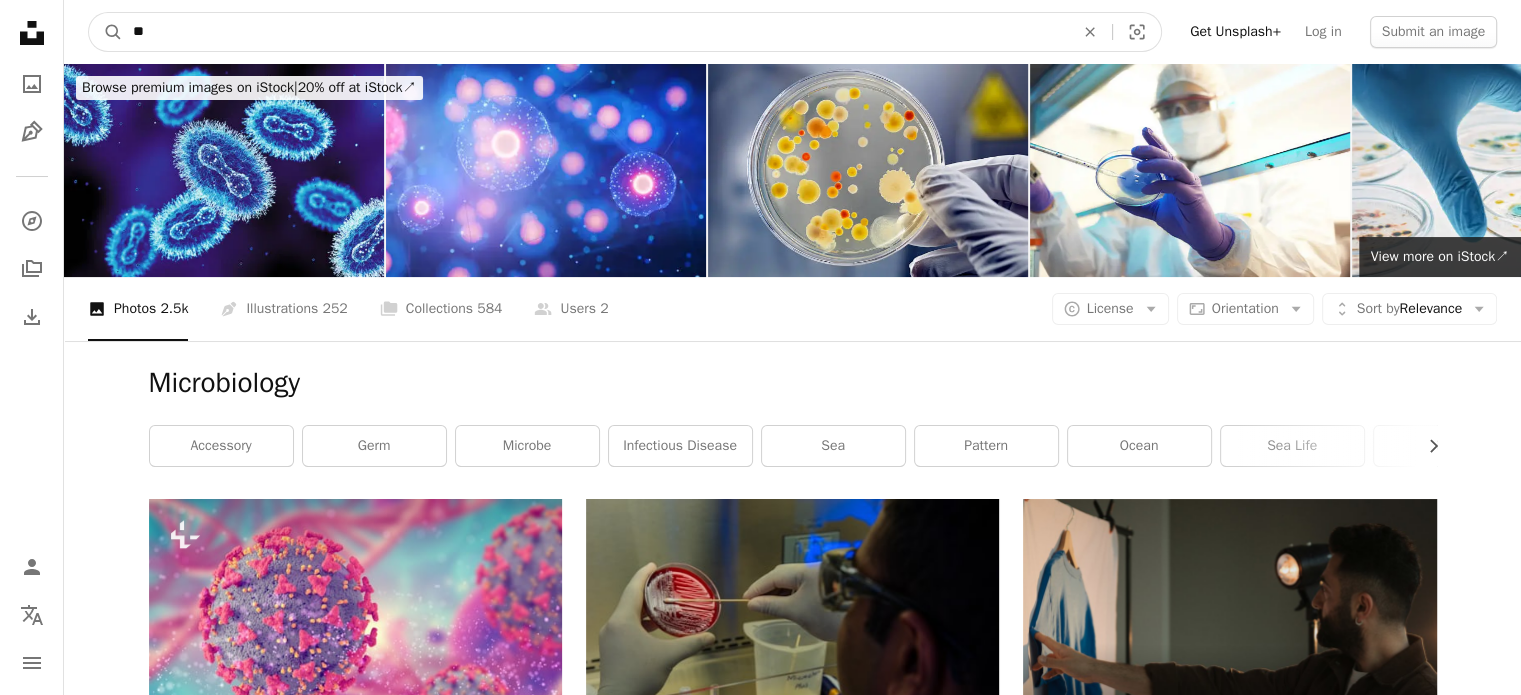 type on "*" 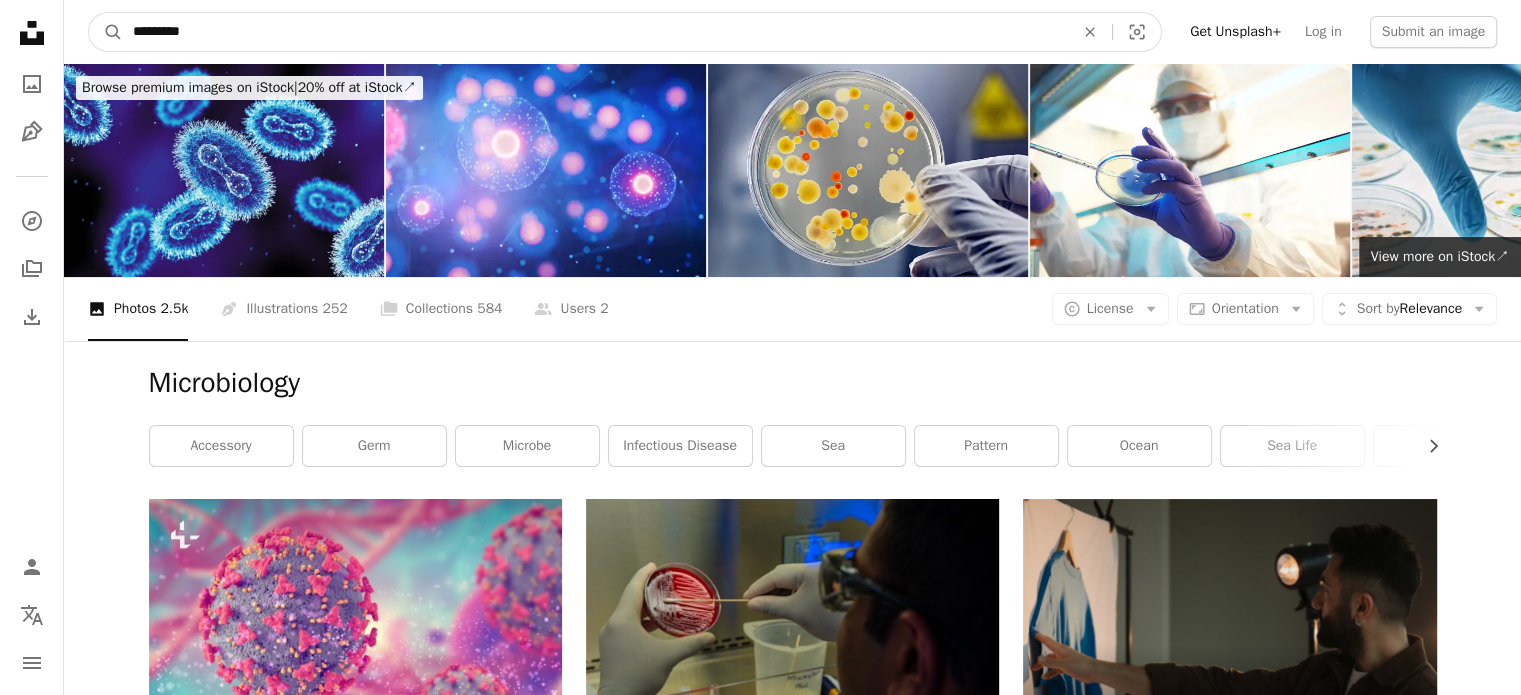 type on "*********" 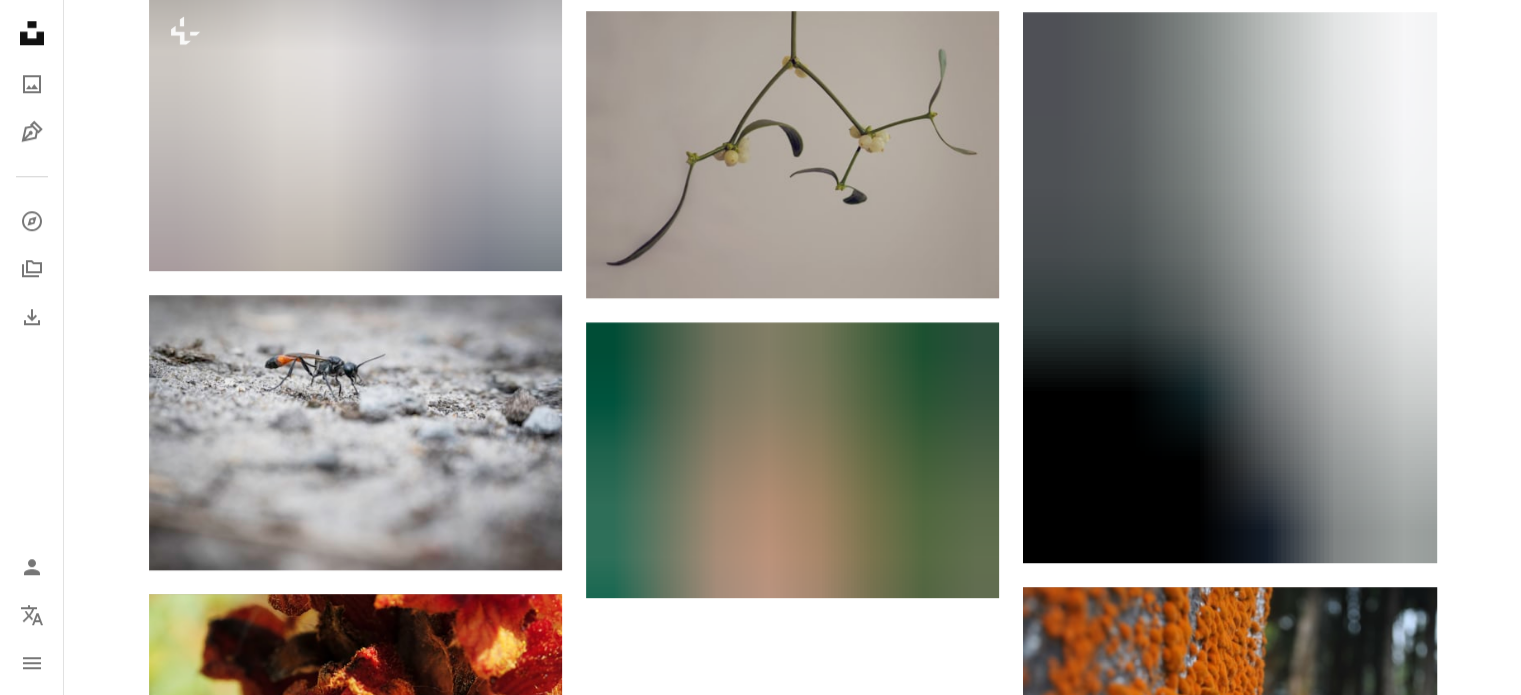 scroll, scrollTop: 2332, scrollLeft: 0, axis: vertical 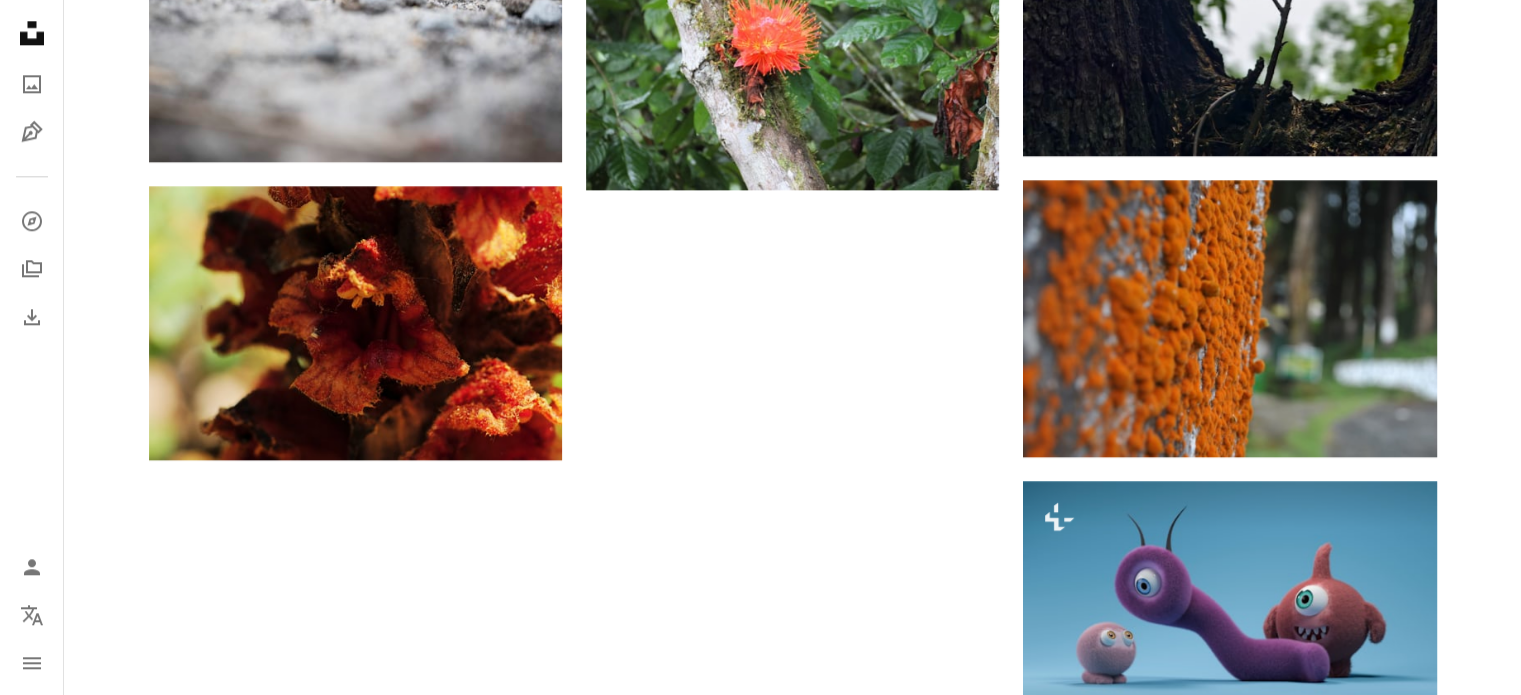 click on "Load more" at bounding box center (793, 1092) 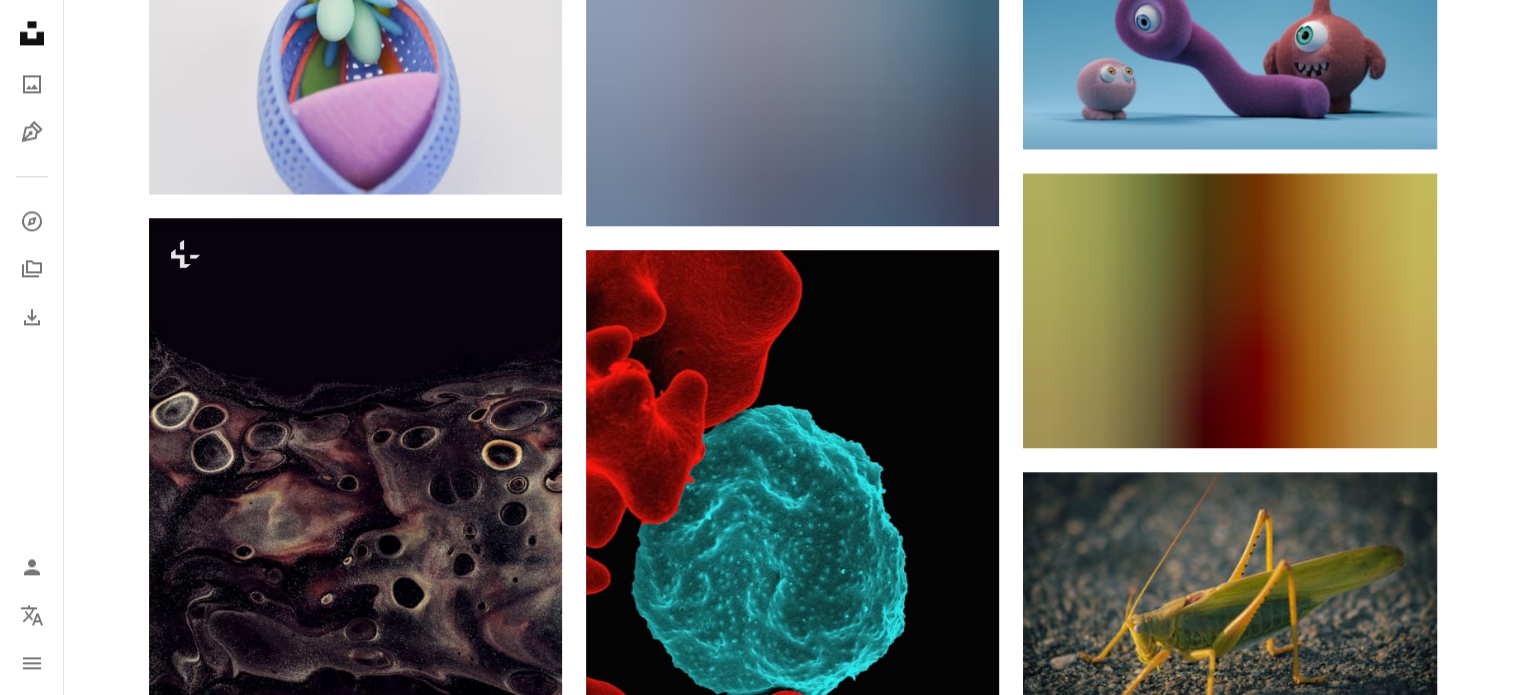 scroll, scrollTop: 2912, scrollLeft: 0, axis: vertical 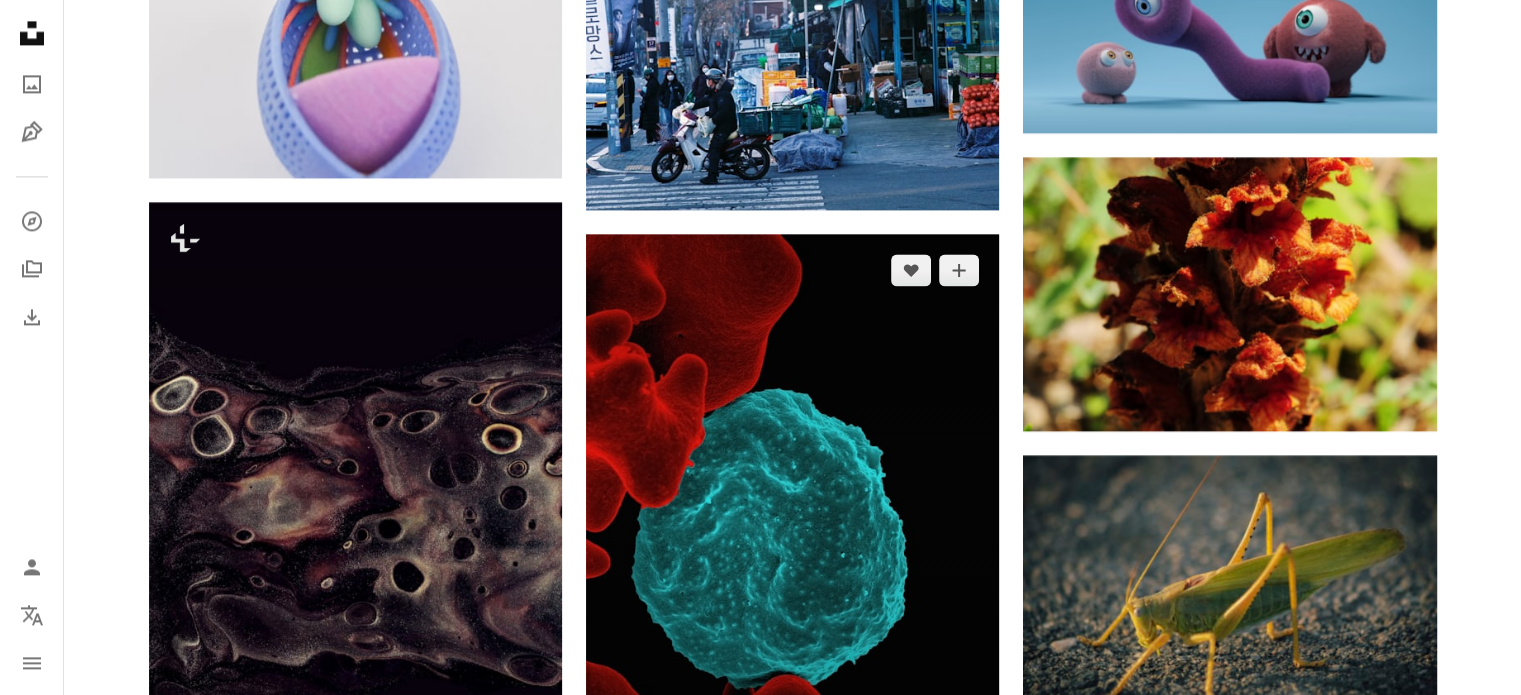 click on "Arrow pointing down" at bounding box center (959, 720) 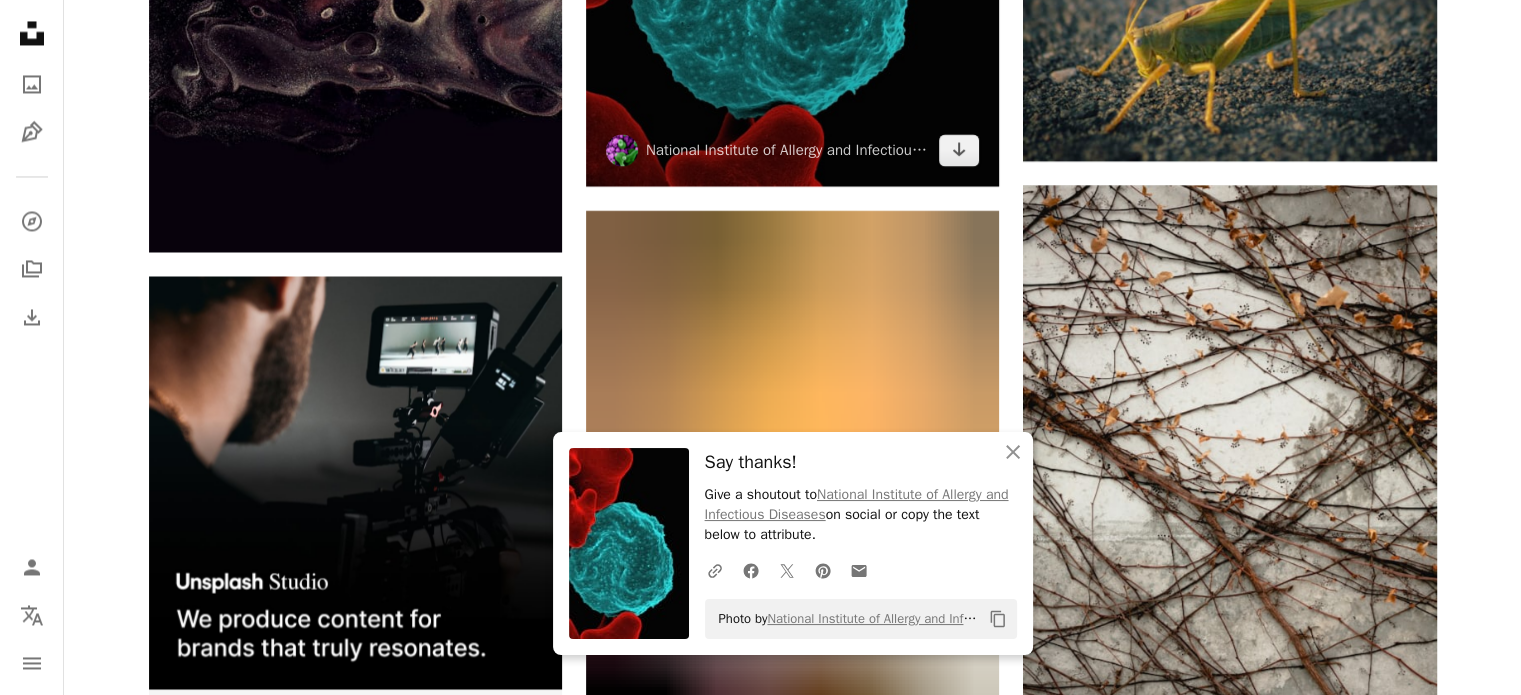scroll, scrollTop: 3483, scrollLeft: 0, axis: vertical 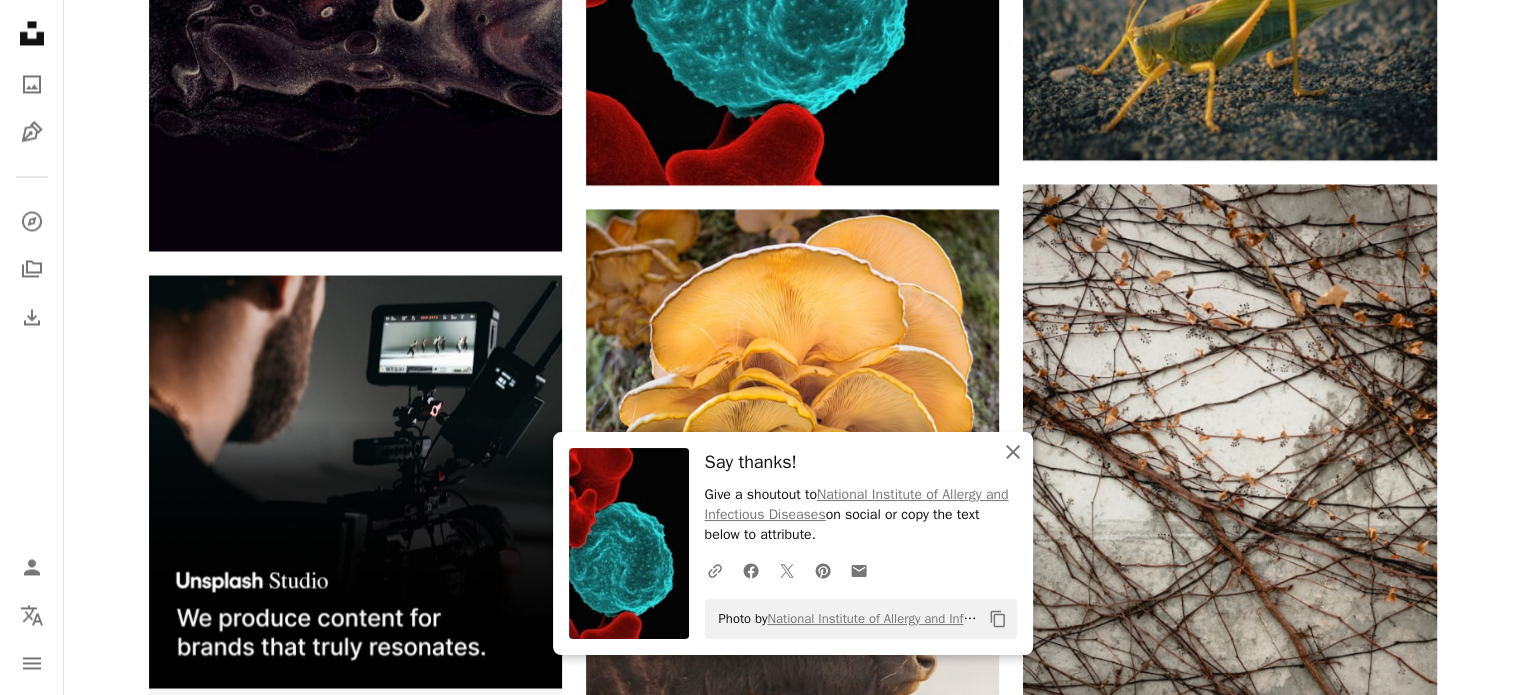 click on "An X shape" 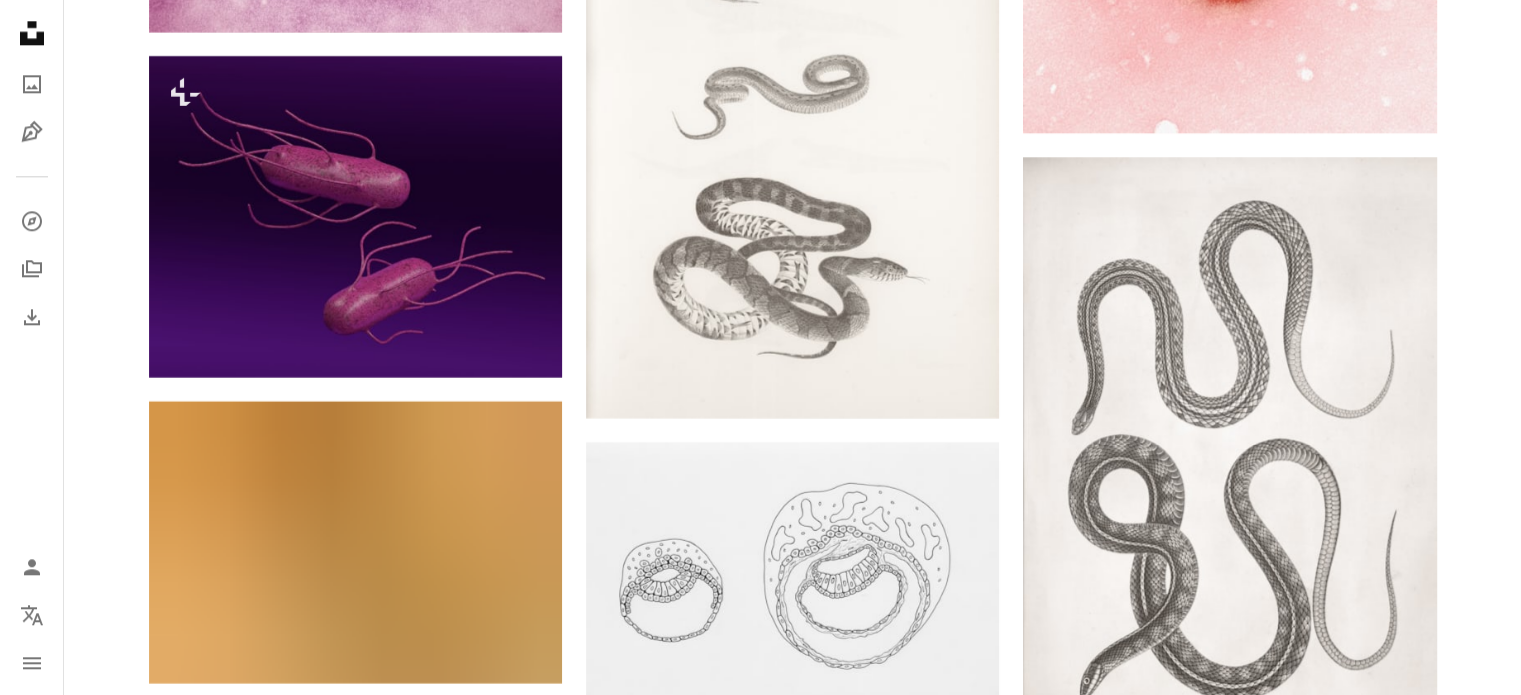 scroll, scrollTop: 9964, scrollLeft: 0, axis: vertical 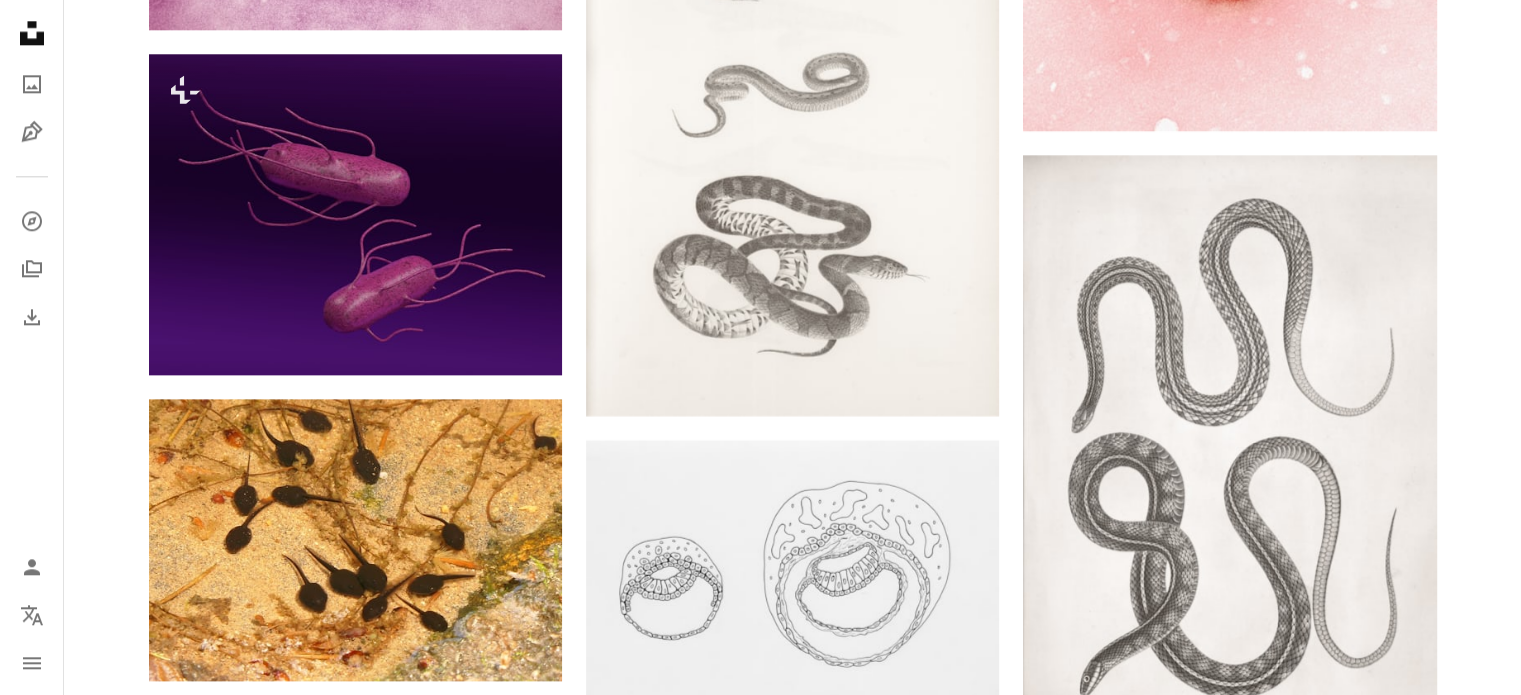 click on "Arrow pointing down" at bounding box center (522, 1220) 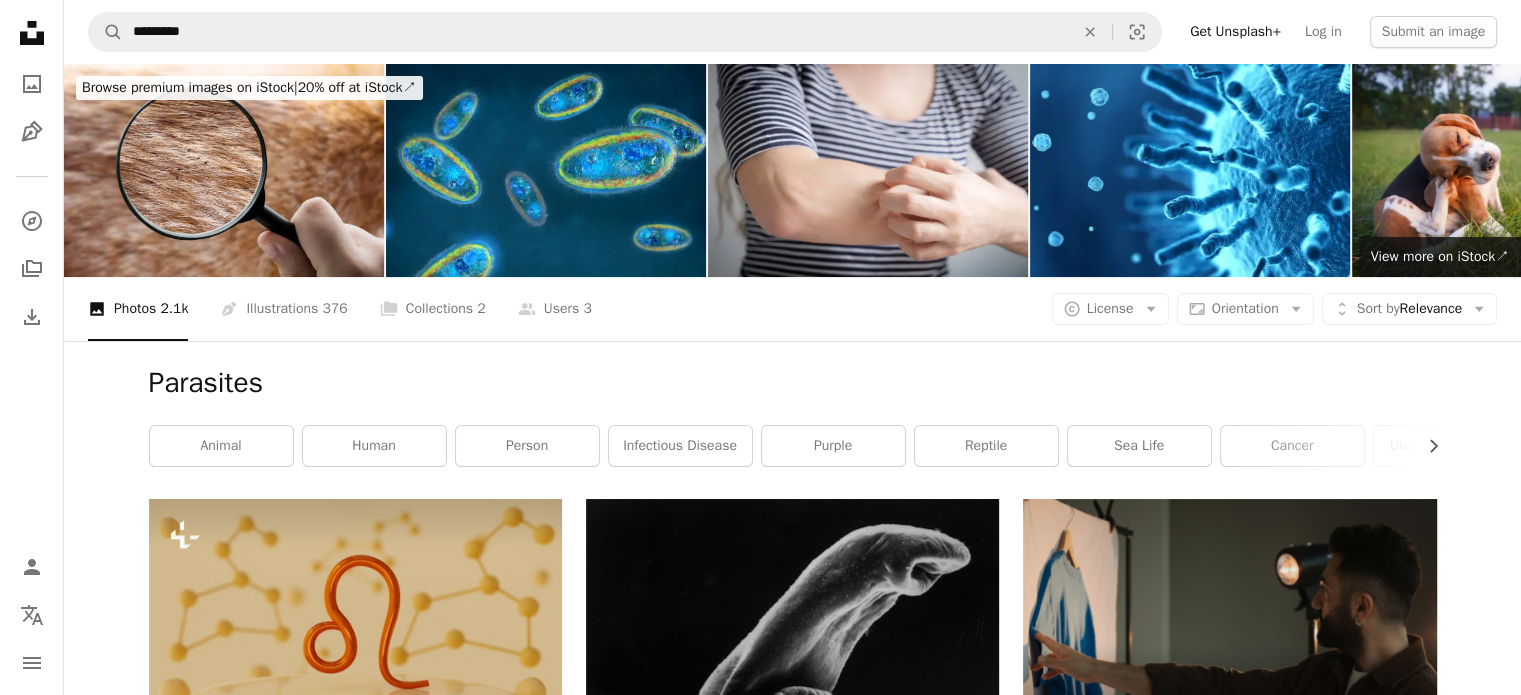 scroll, scrollTop: 0, scrollLeft: 0, axis: both 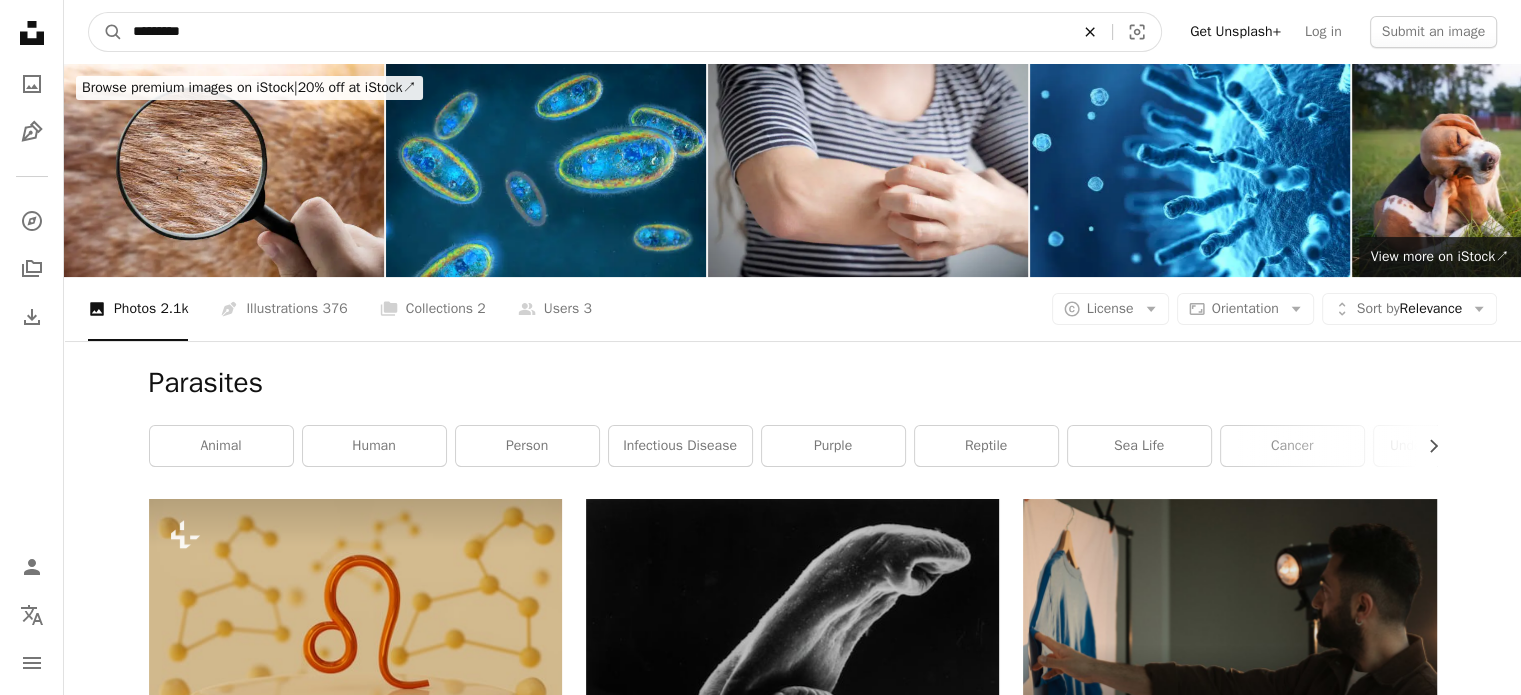 click on "An X shape" 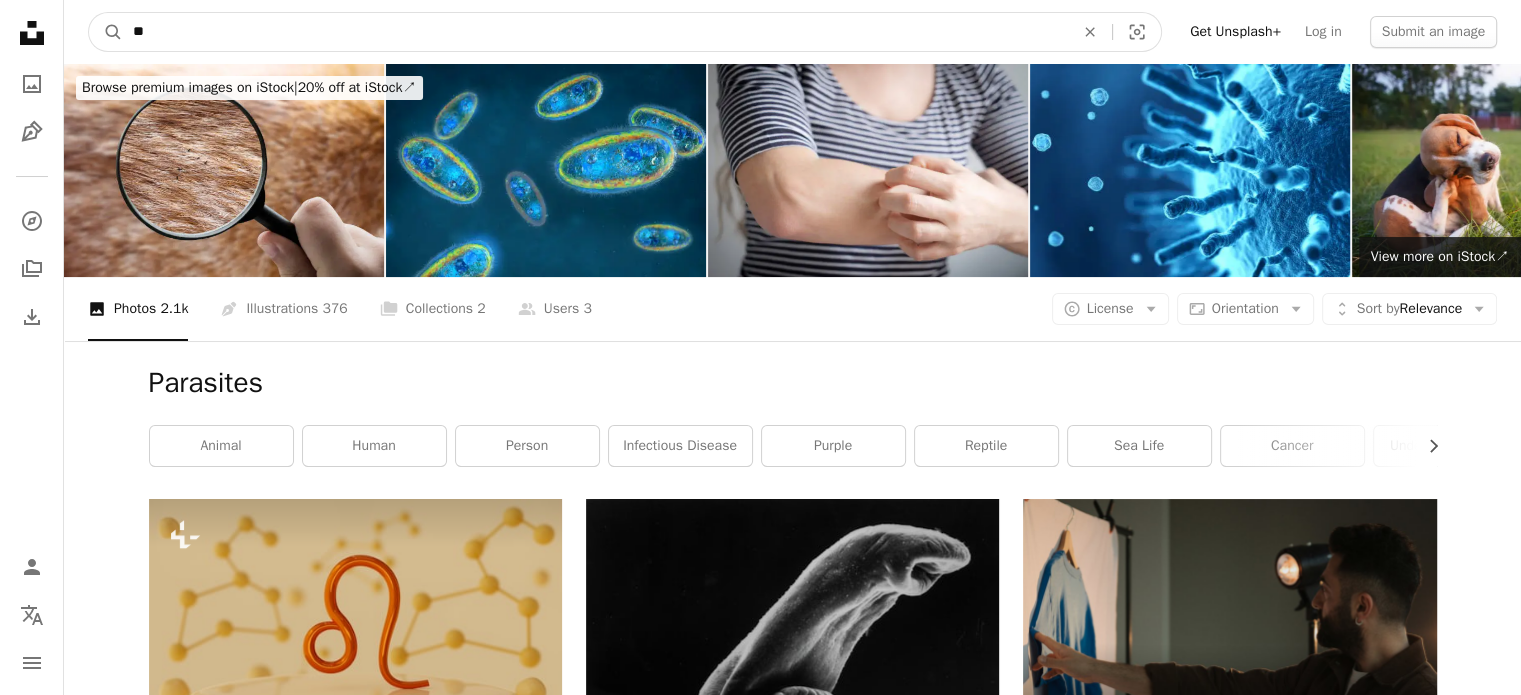 type on "*" 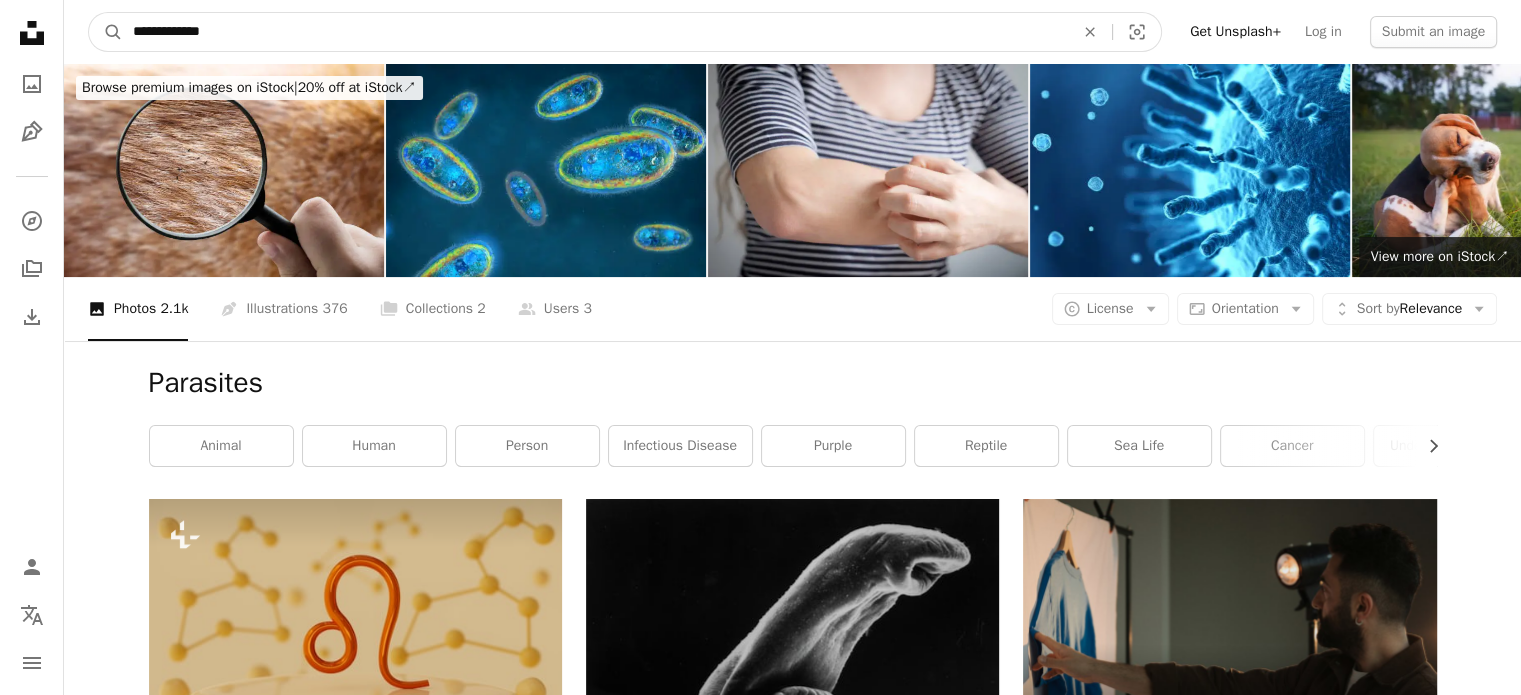 type on "**********" 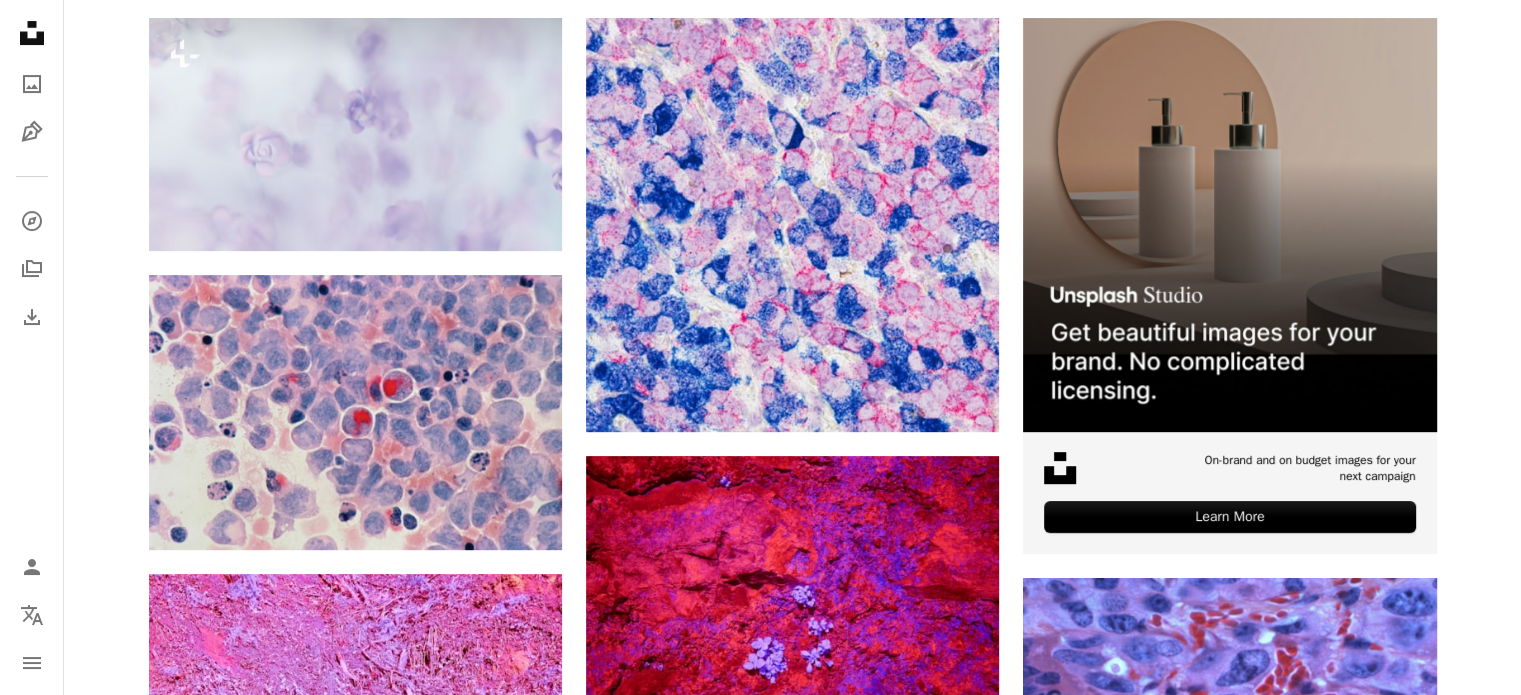 scroll, scrollTop: 480, scrollLeft: 0, axis: vertical 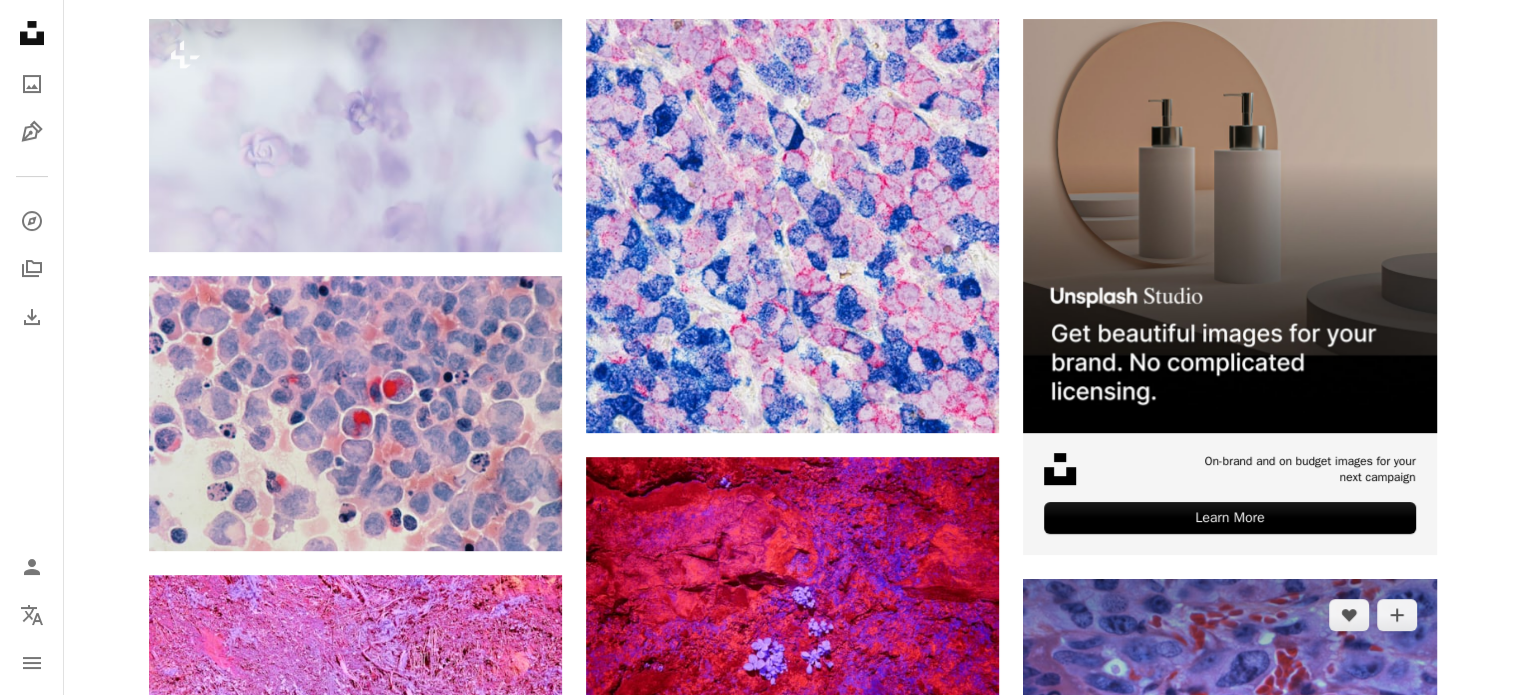 click 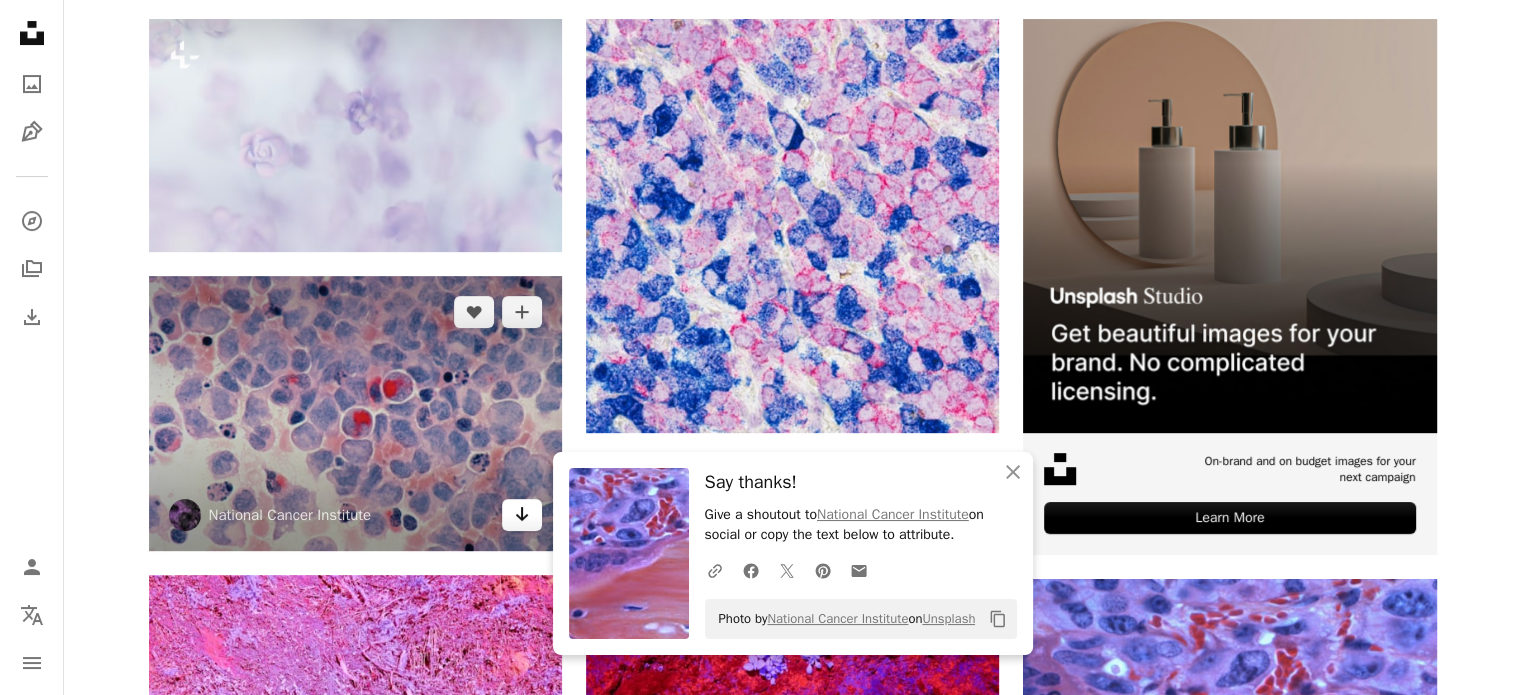 click on "Arrow pointing down" 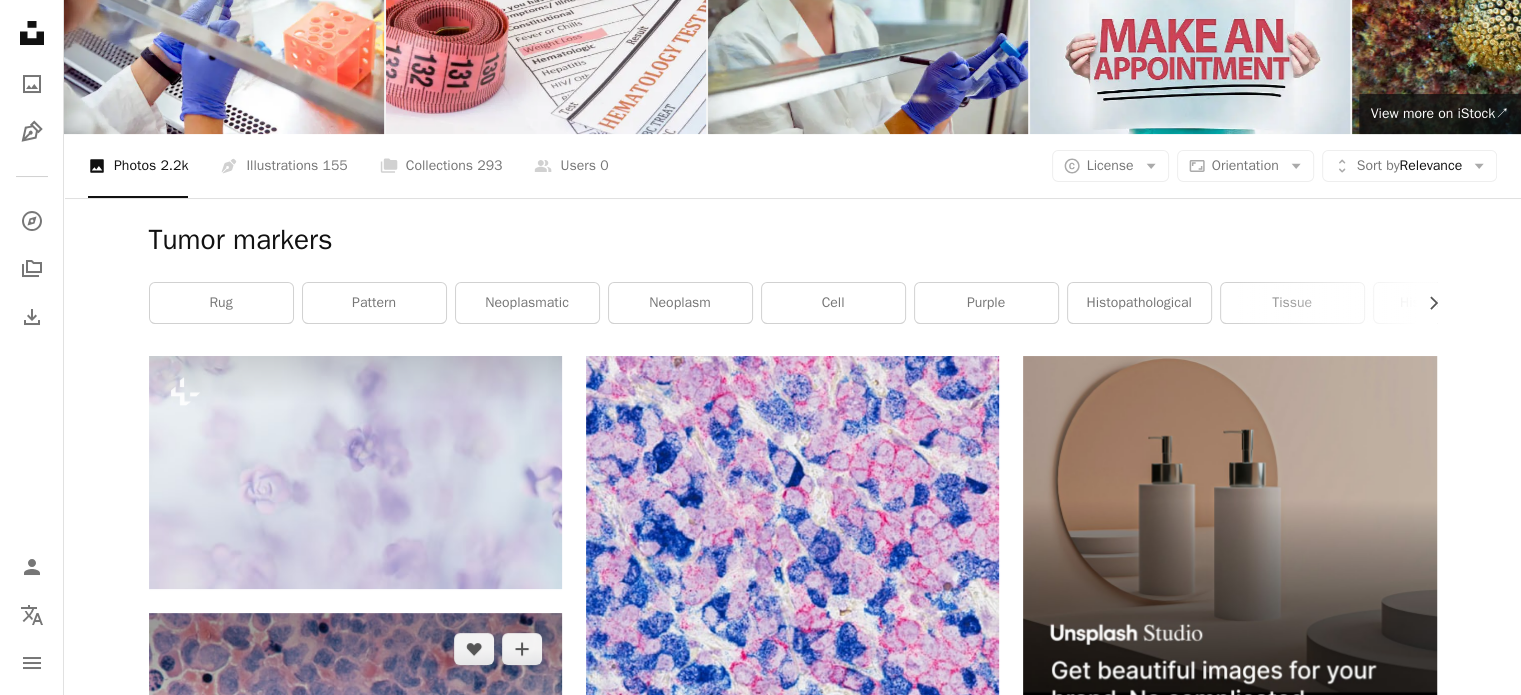 scroll, scrollTop: 162, scrollLeft: 0, axis: vertical 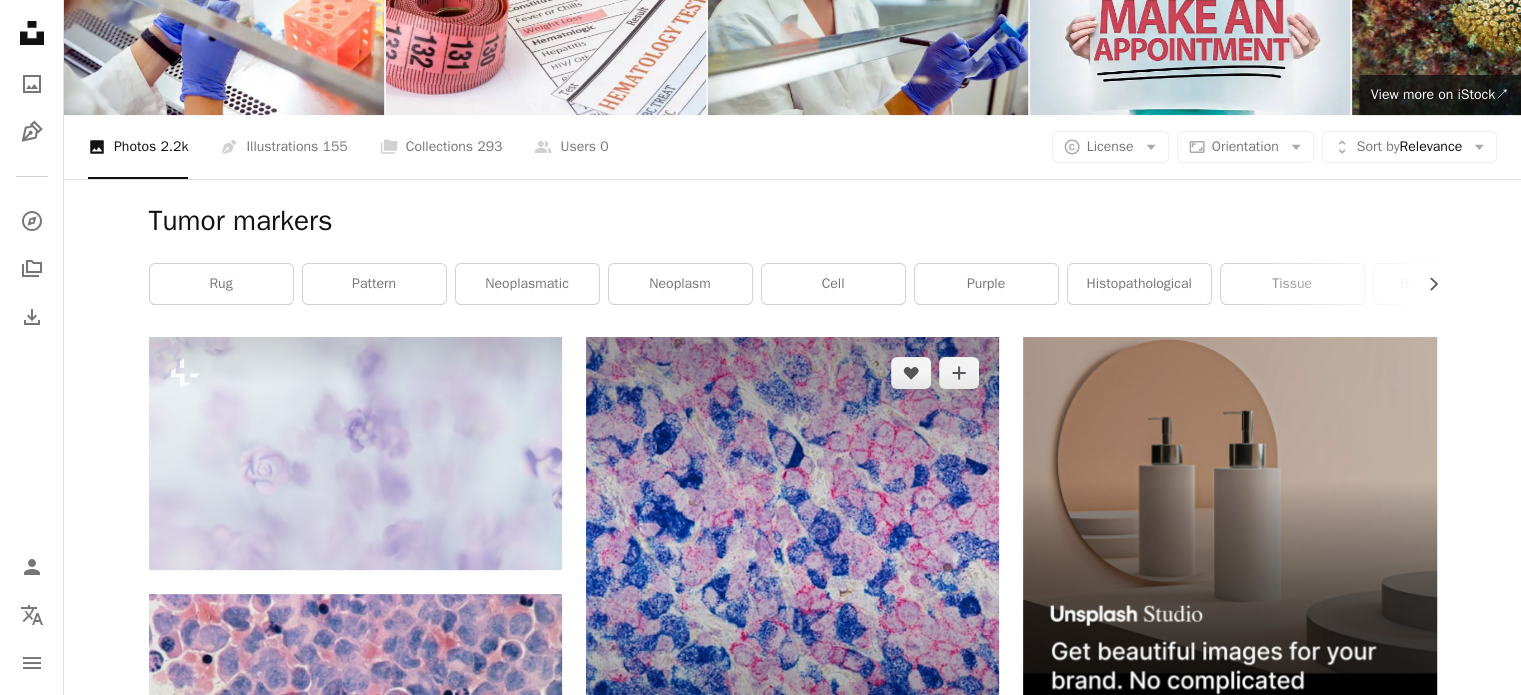 click on "Arrow pointing down" 